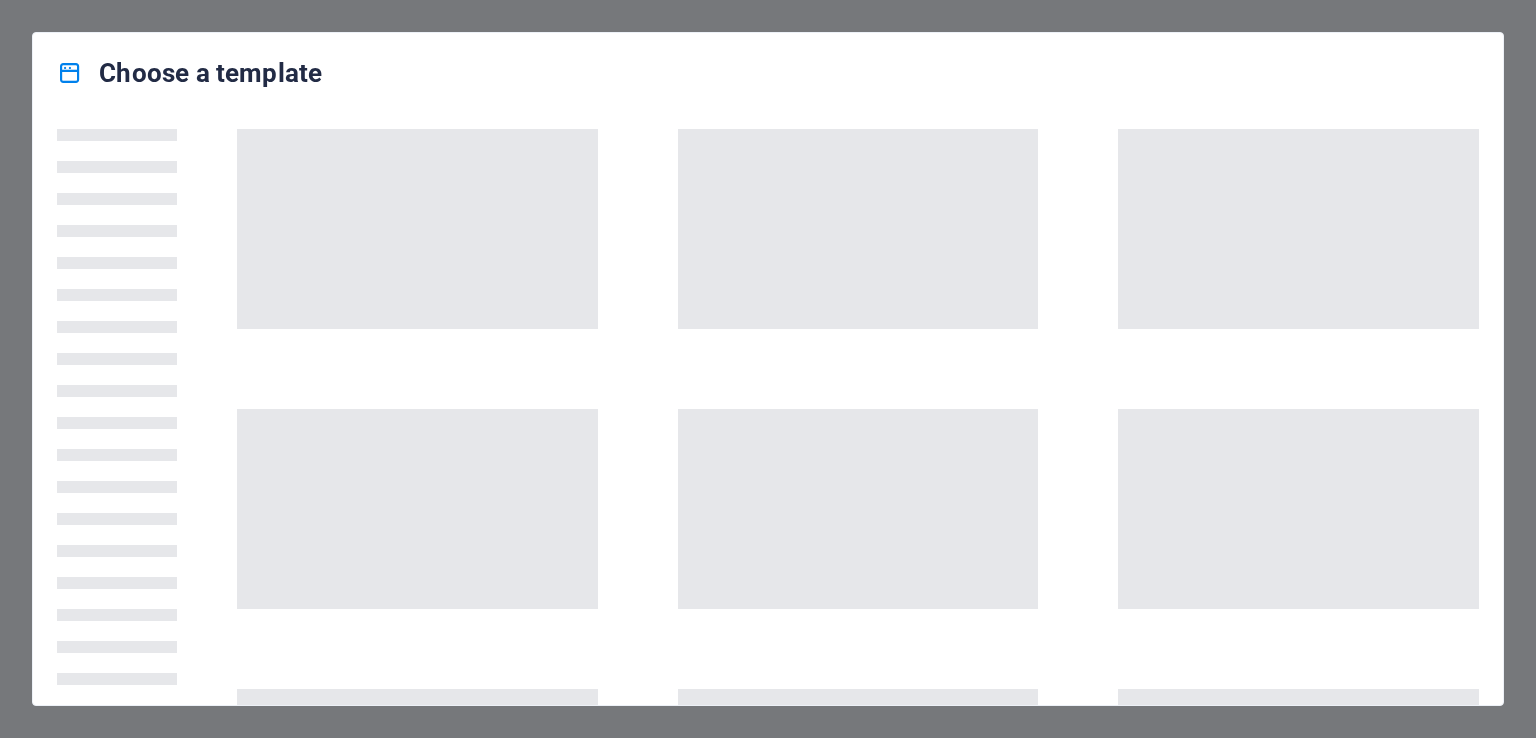 scroll, scrollTop: 0, scrollLeft: 0, axis: both 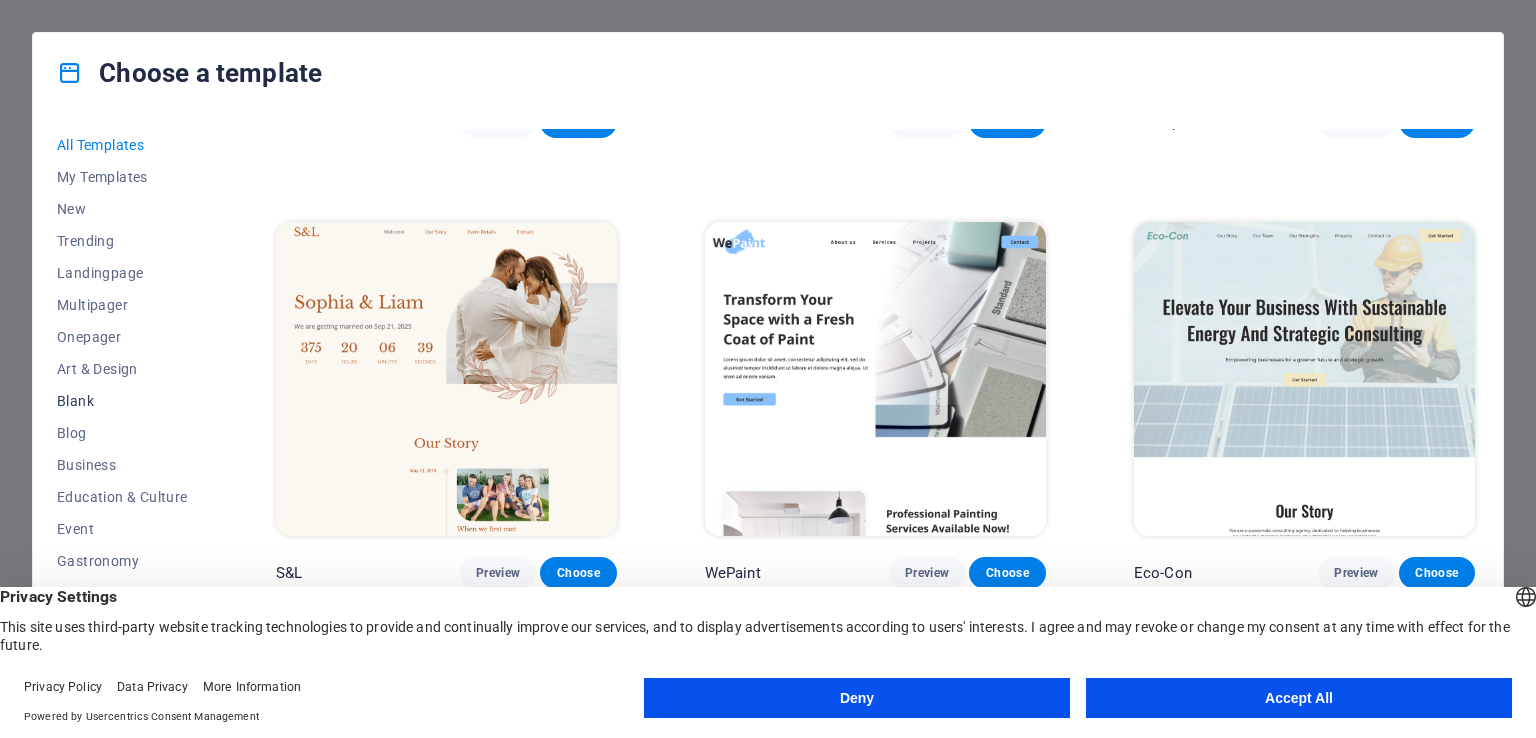 click on "Blank" at bounding box center [122, 401] 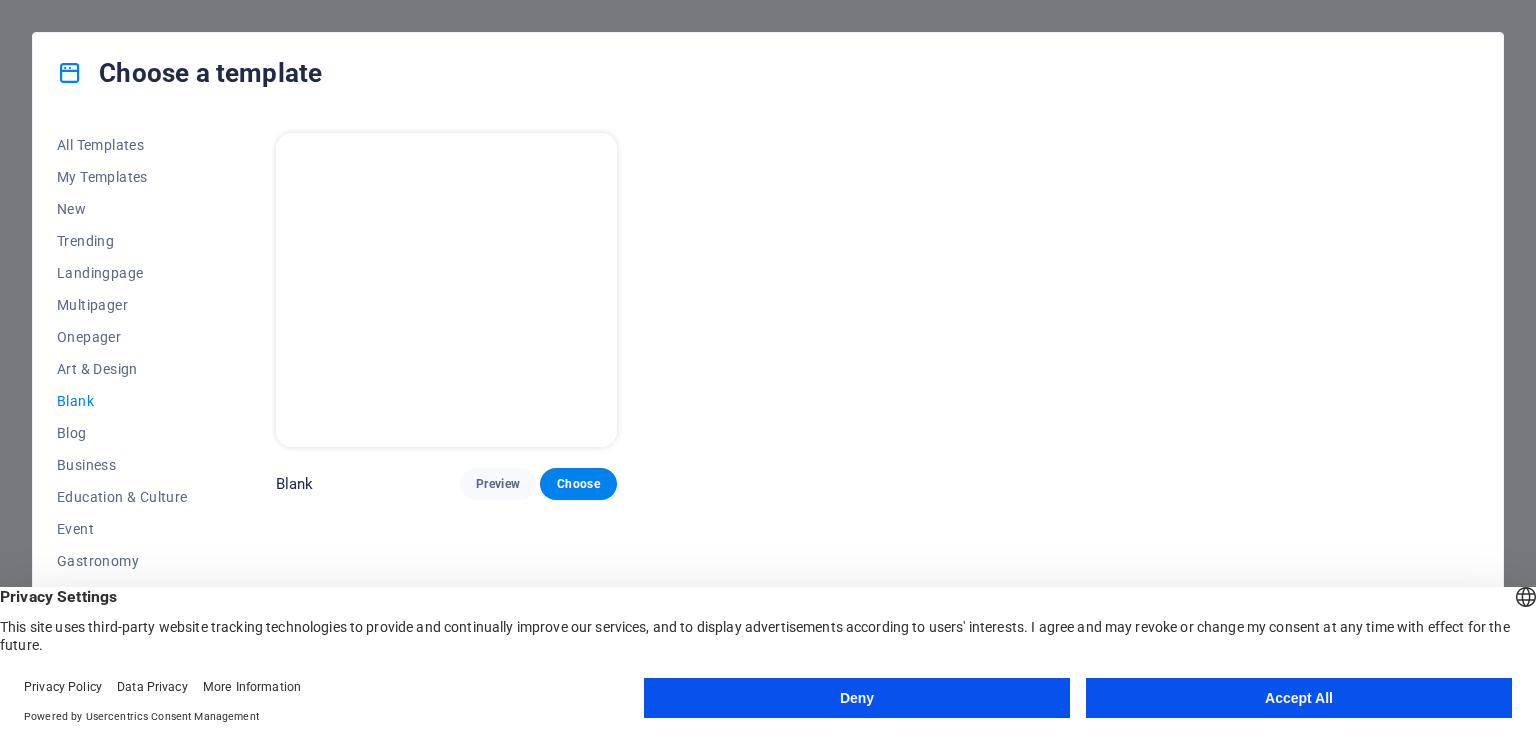 scroll, scrollTop: 0, scrollLeft: 0, axis: both 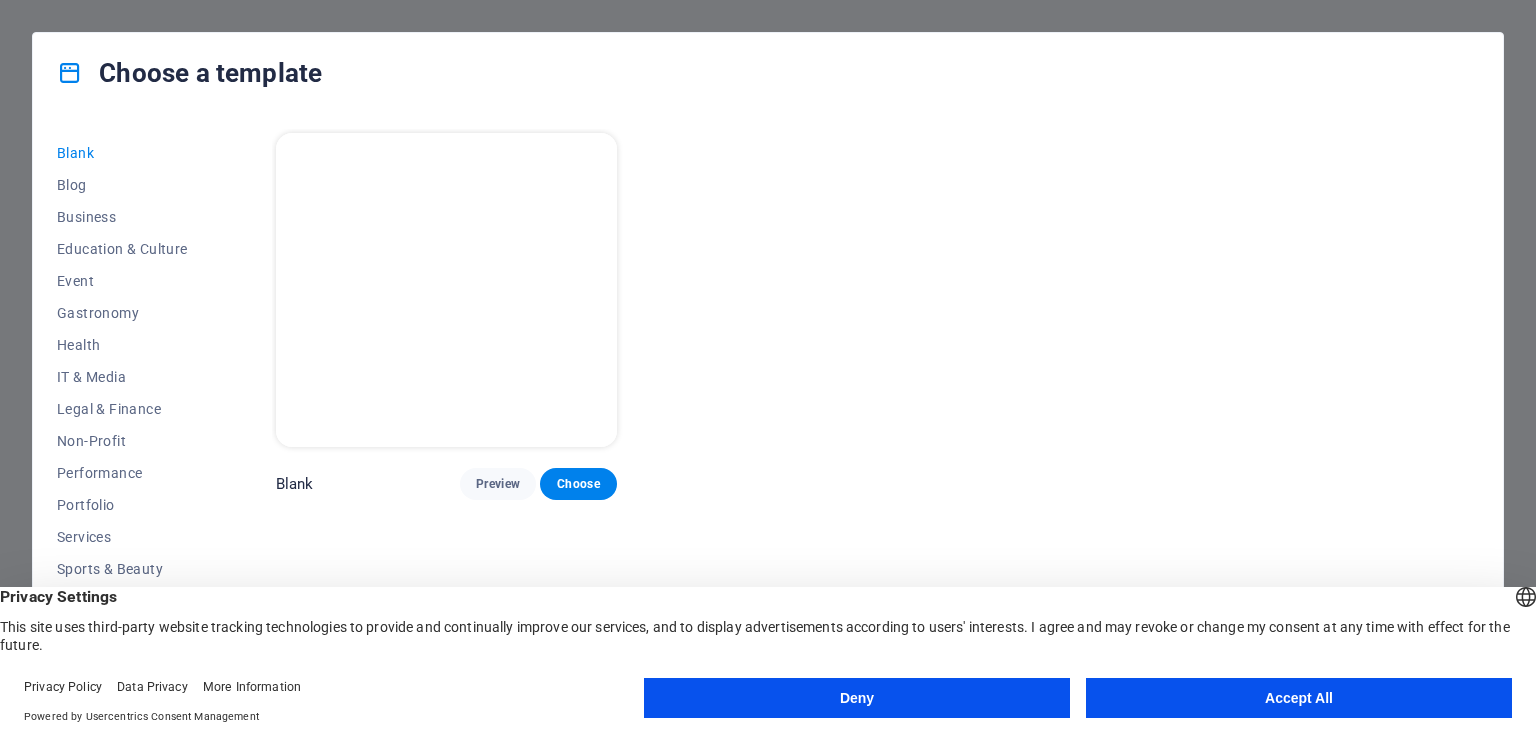 click on "Accept All" at bounding box center [1299, 698] 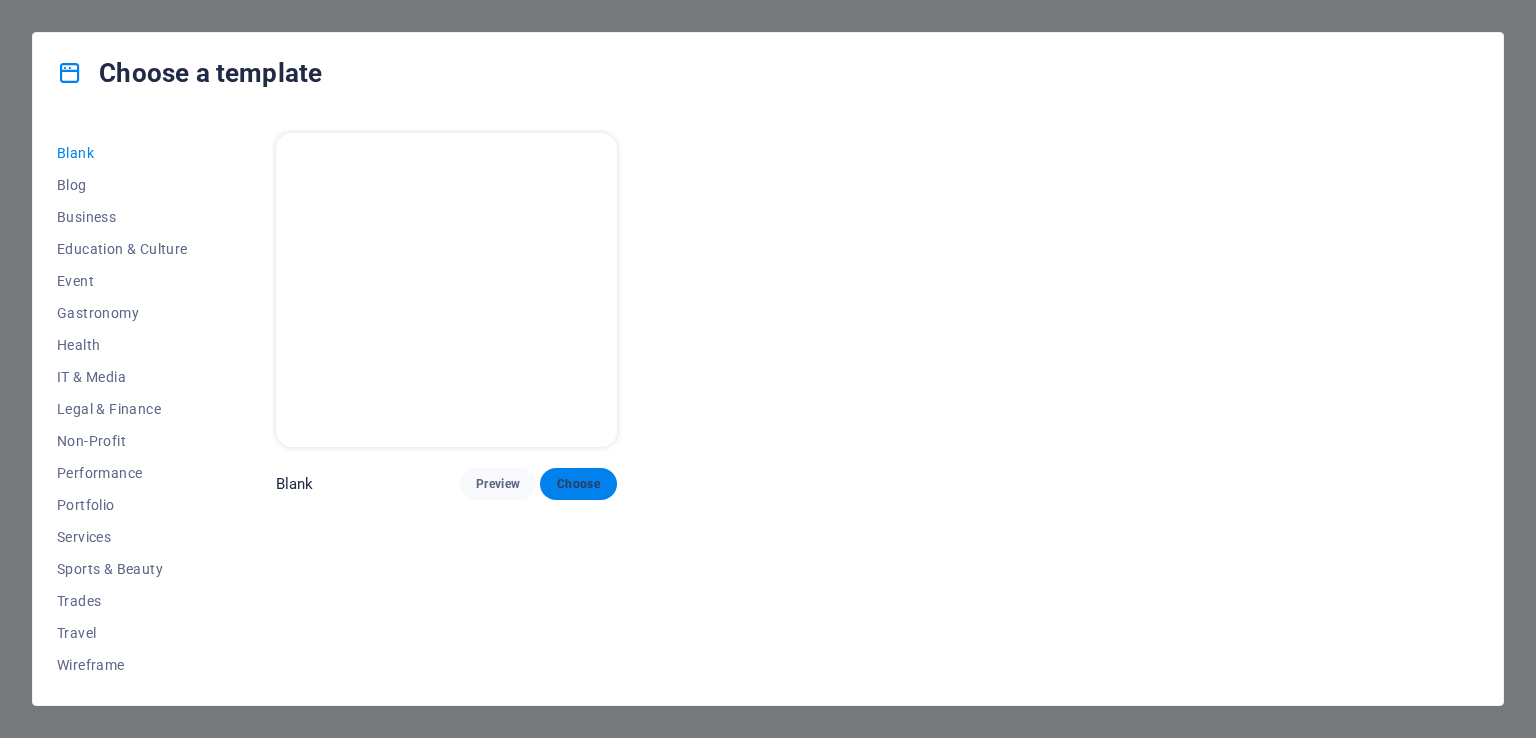 click on "Choose" at bounding box center [578, 484] 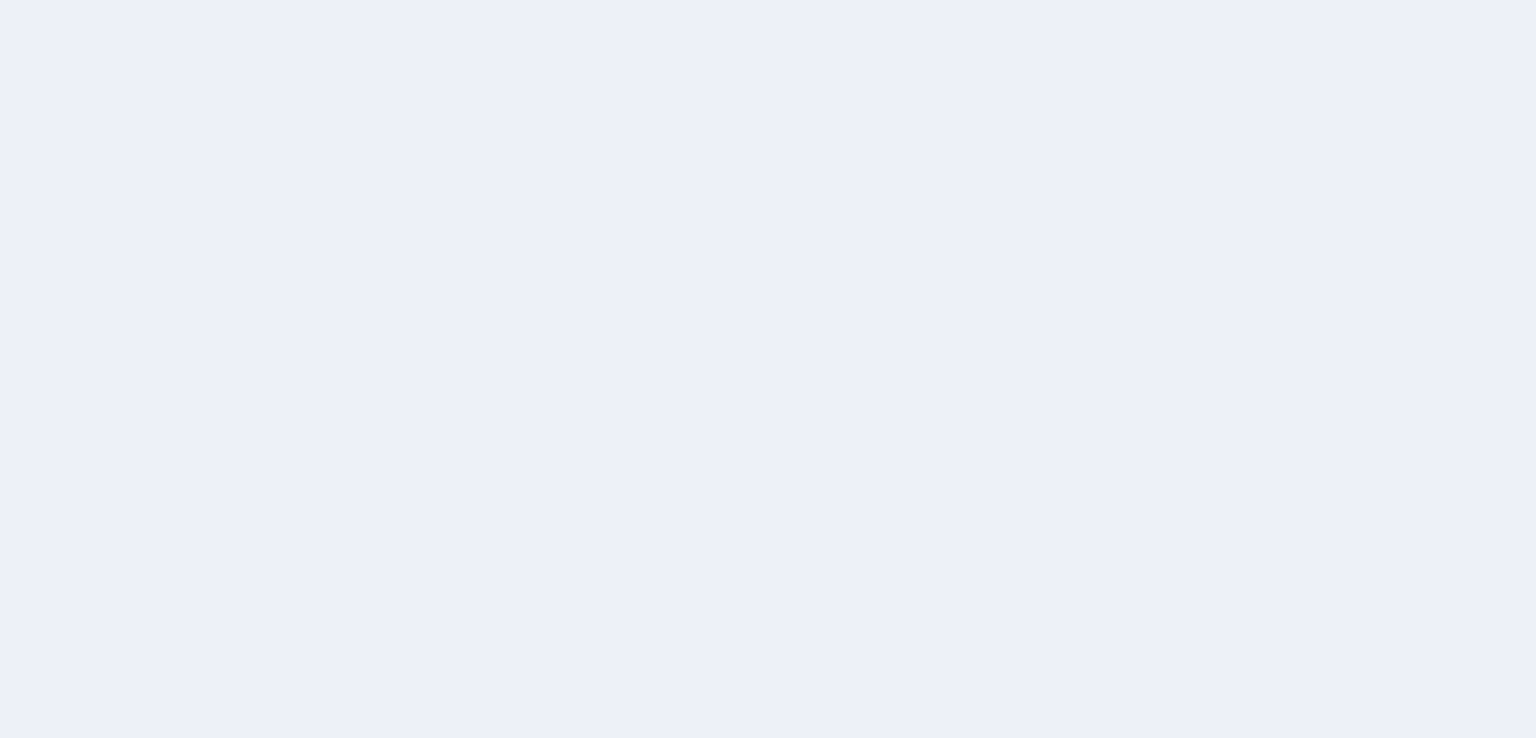 scroll, scrollTop: 0, scrollLeft: 0, axis: both 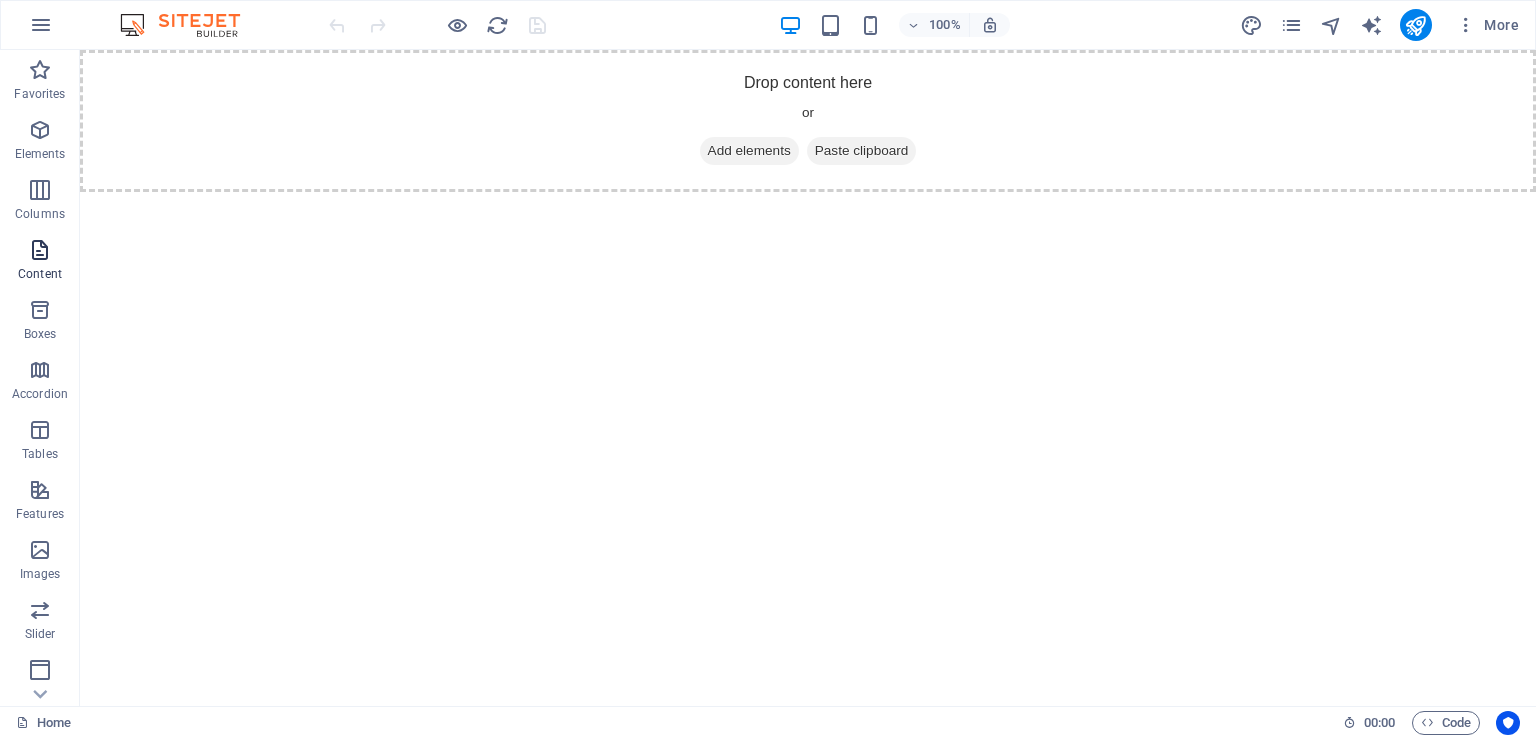 click at bounding box center [40, 250] 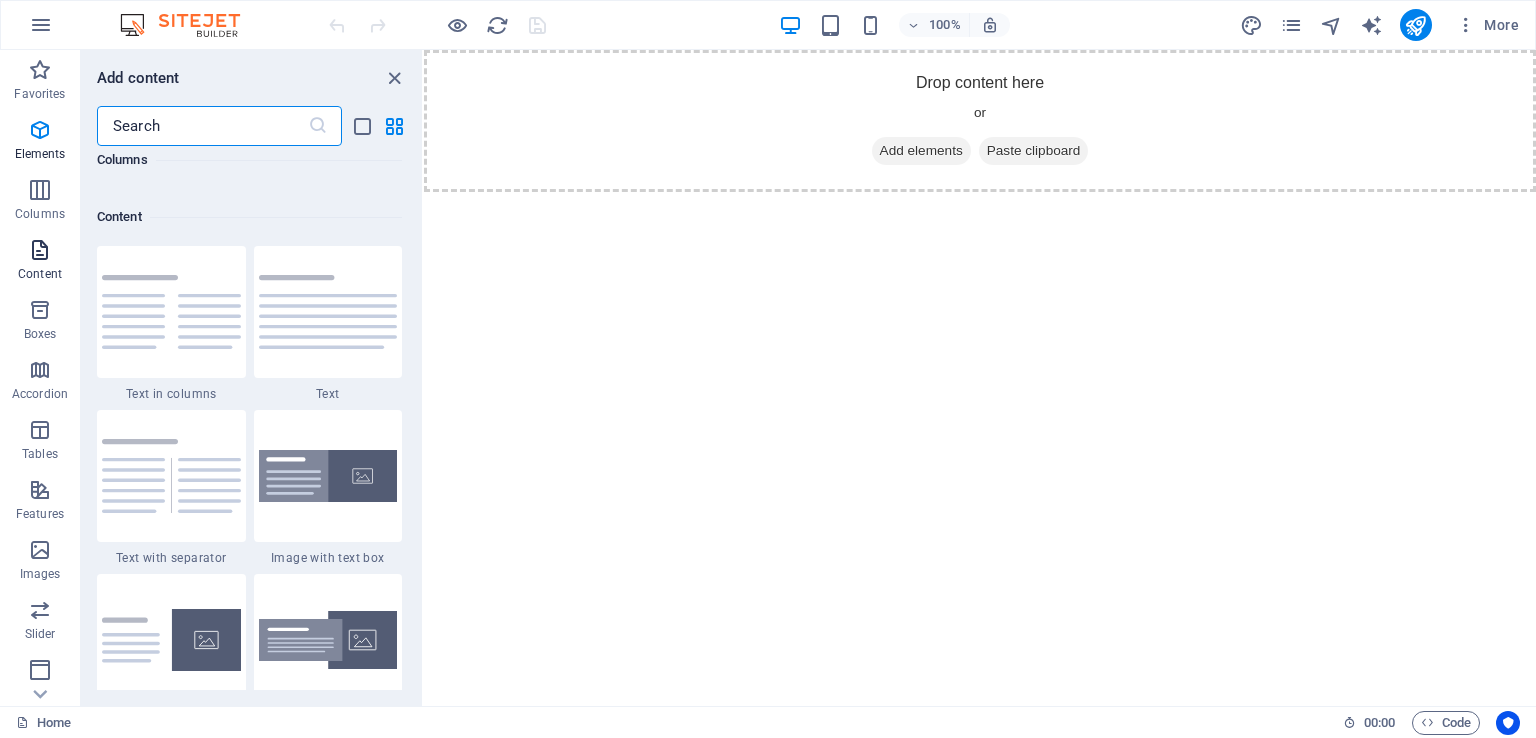 scroll, scrollTop: 3499, scrollLeft: 0, axis: vertical 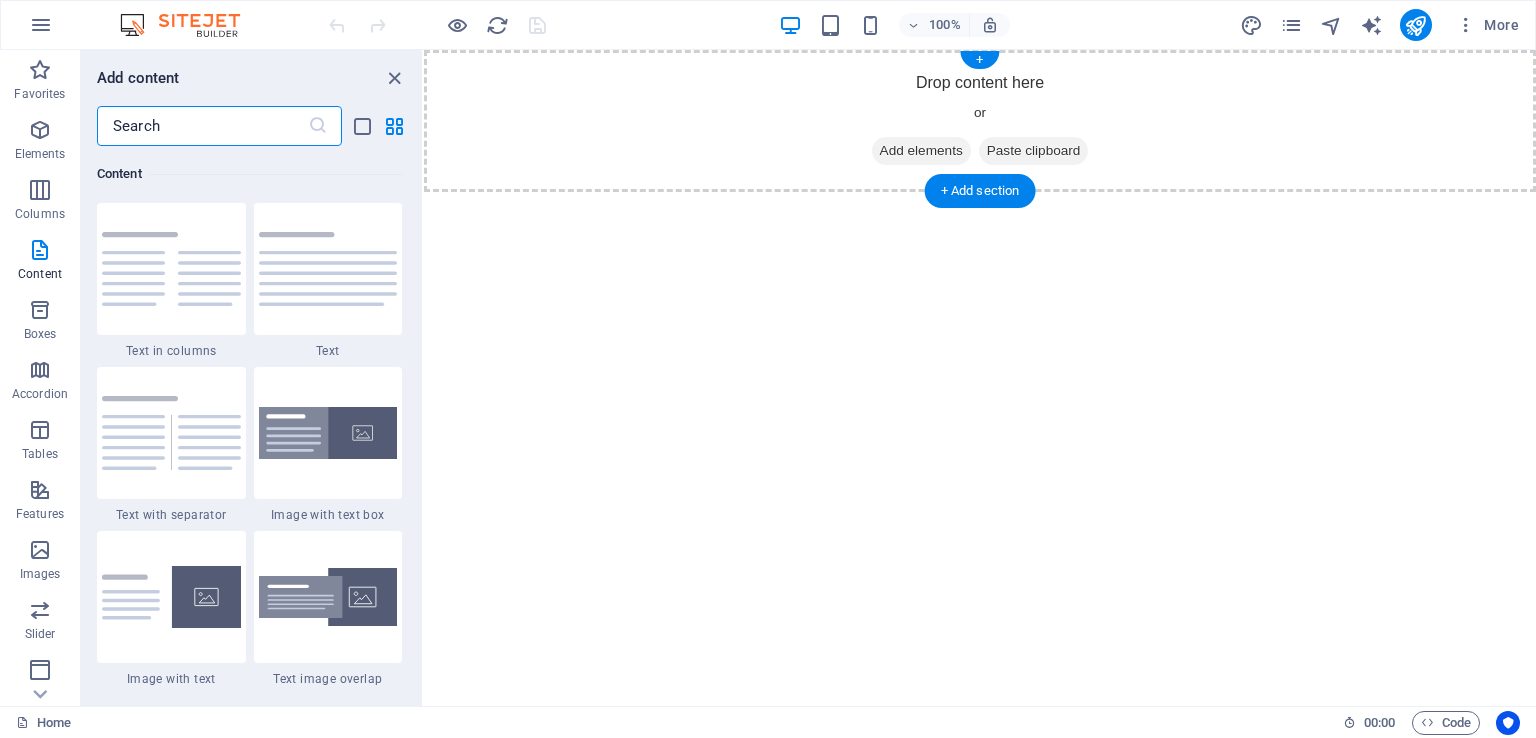 click on "Drop content here or  Add elements  Paste clipboard" at bounding box center (980, 121) 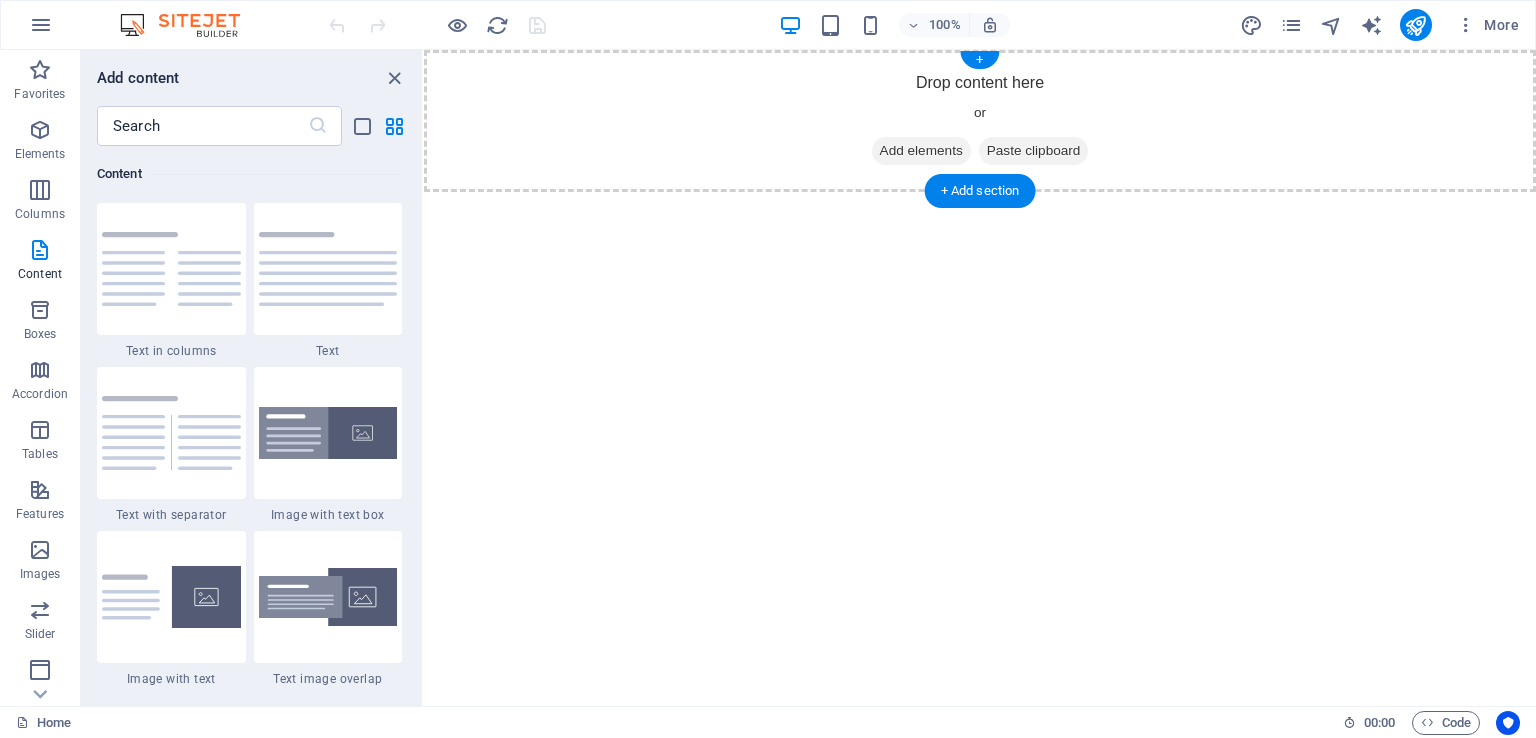 click on "Drop content here or  Add elements  Paste clipboard" at bounding box center [980, 121] 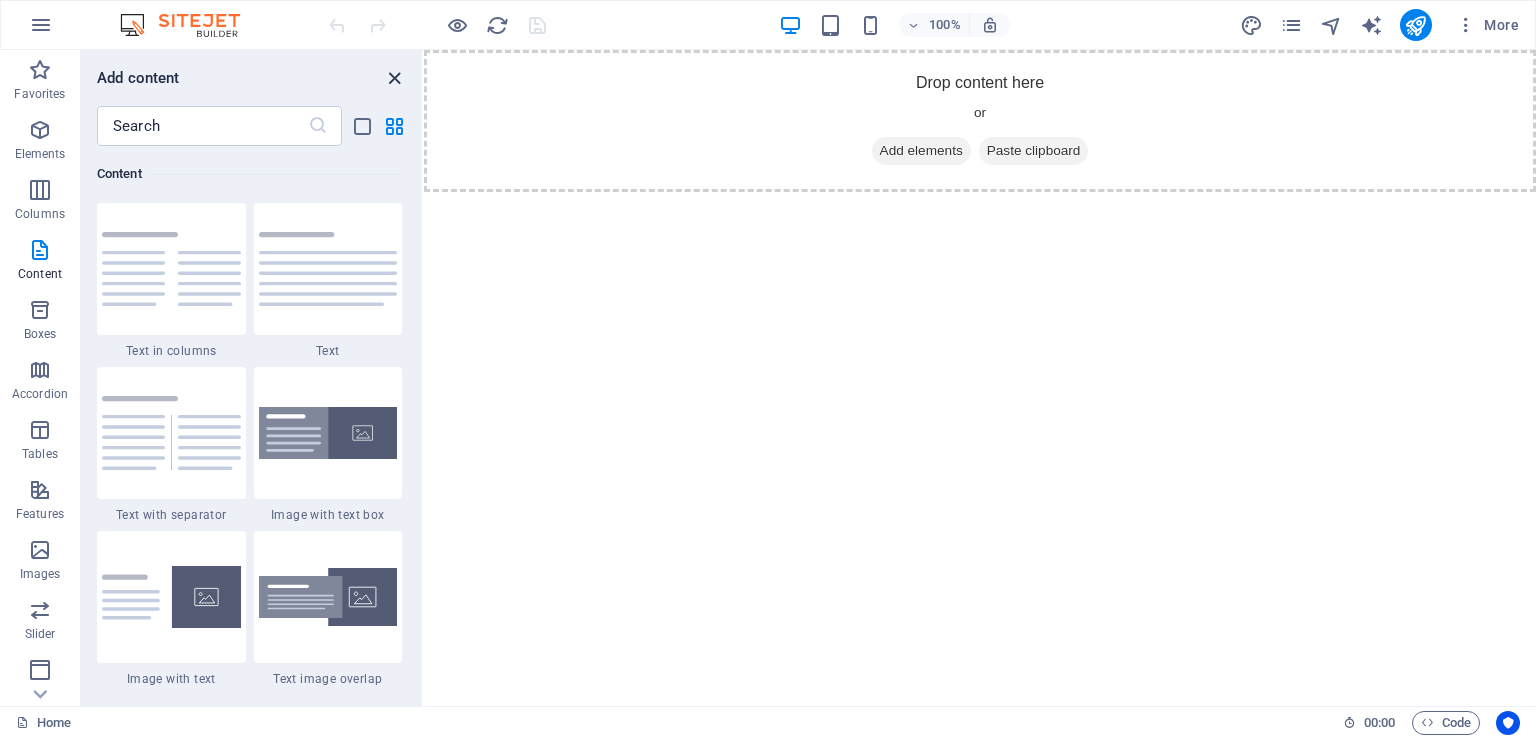 click at bounding box center [394, 78] 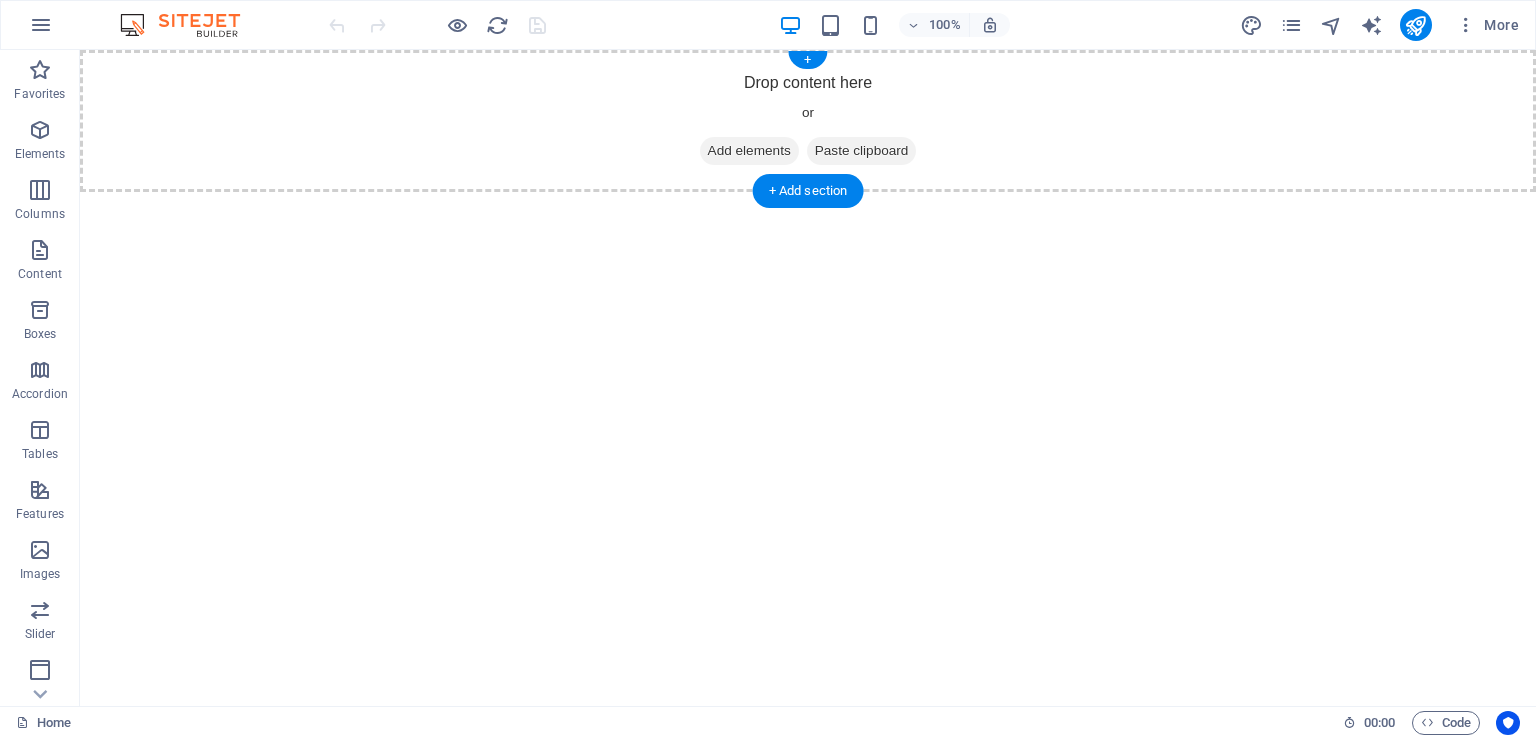 click on "Drop content here or  Add elements  Paste clipboard" at bounding box center (808, 121) 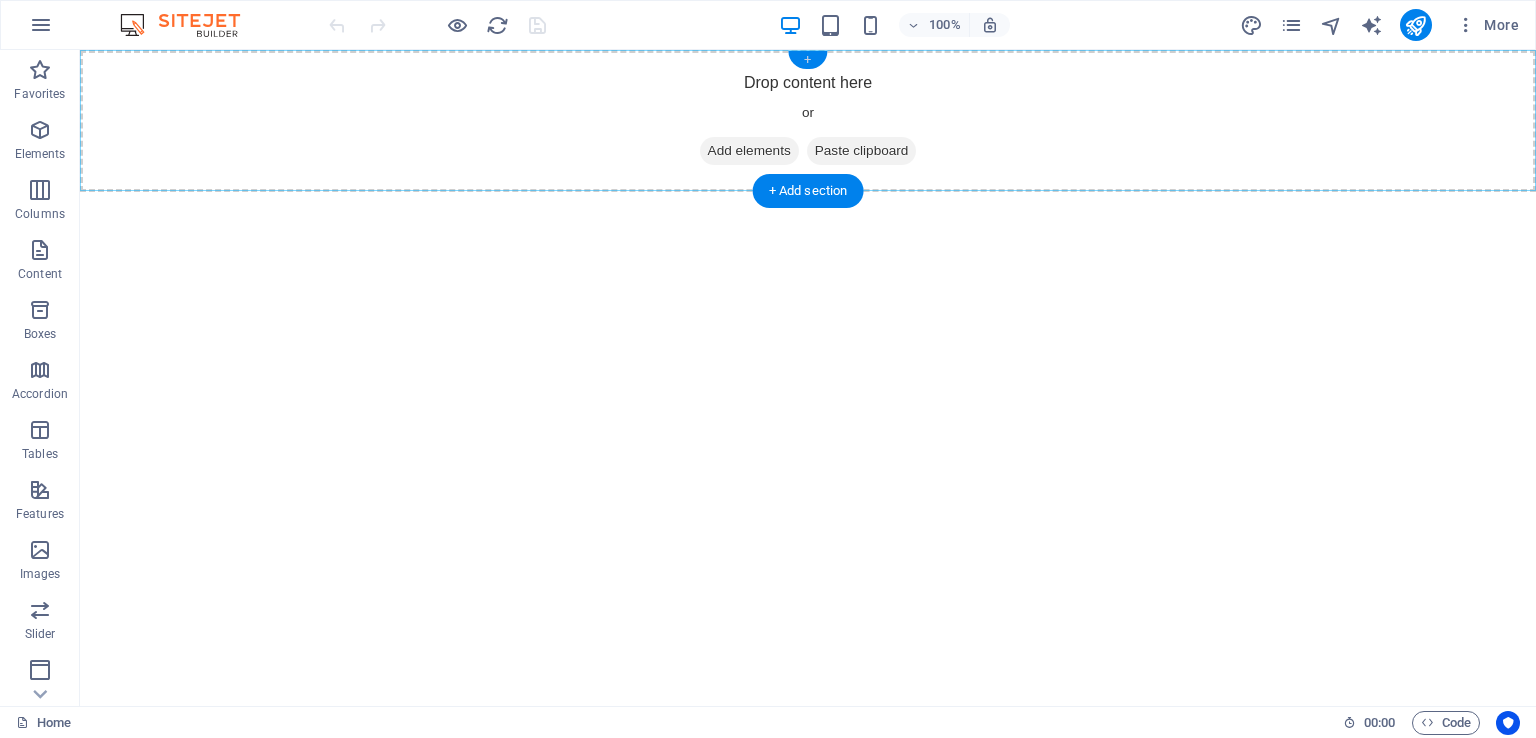 click on "+" at bounding box center (807, 60) 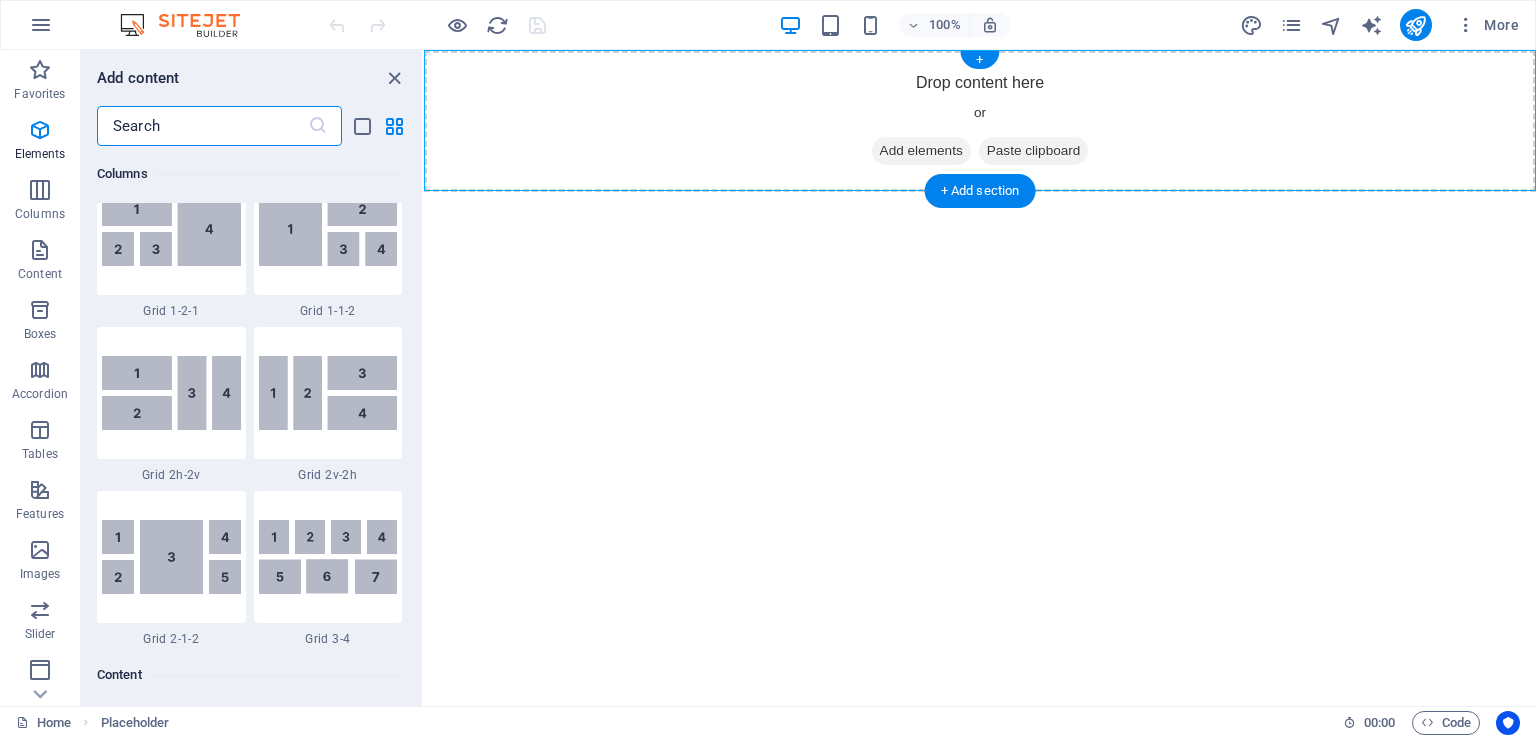 scroll, scrollTop: 3499, scrollLeft: 0, axis: vertical 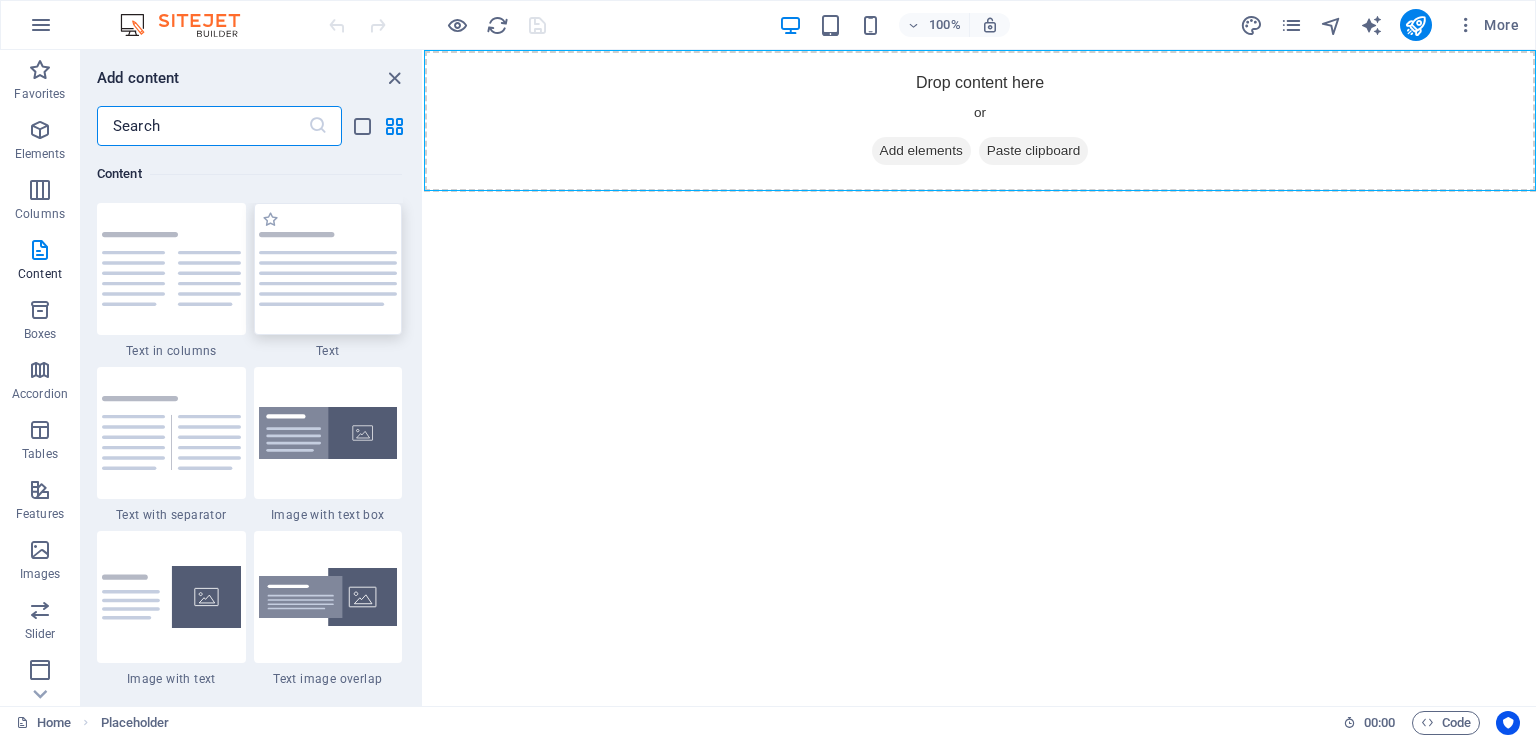 click at bounding box center [328, 269] 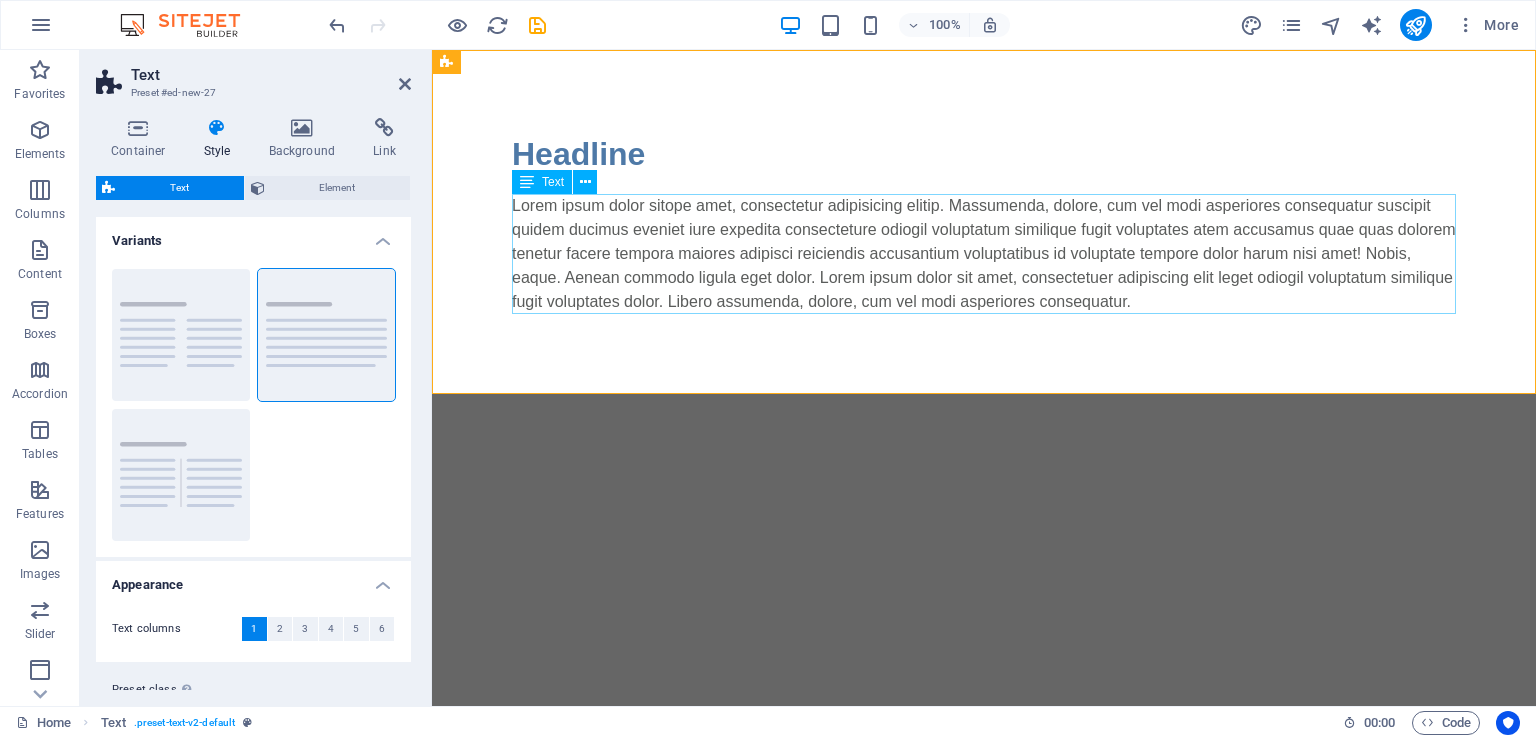 click on "Lorem ipsum dolor sitope amet, consectetur adipisicing elitip. Massumenda, dolore, cum vel modi asperiores consequatur suscipit quidem ducimus eveniet iure expedita consecteture odiogil voluptatum similique fugit voluptates atem accusamus quae quas dolorem tenetur facere tempora maiores adipisci reiciendis accusantium voluptatibus id voluptate tempore dolor harum nisi amet! Nobis, eaque. Aenean commodo ligula eget dolor. Lorem ipsum dolor sit amet, consectetuer adipiscing elit leget odiogil voluptatum similique fugit voluptates dolor. Libero assumenda, dolore, cum vel modi asperiores consequatur." at bounding box center [984, 254] 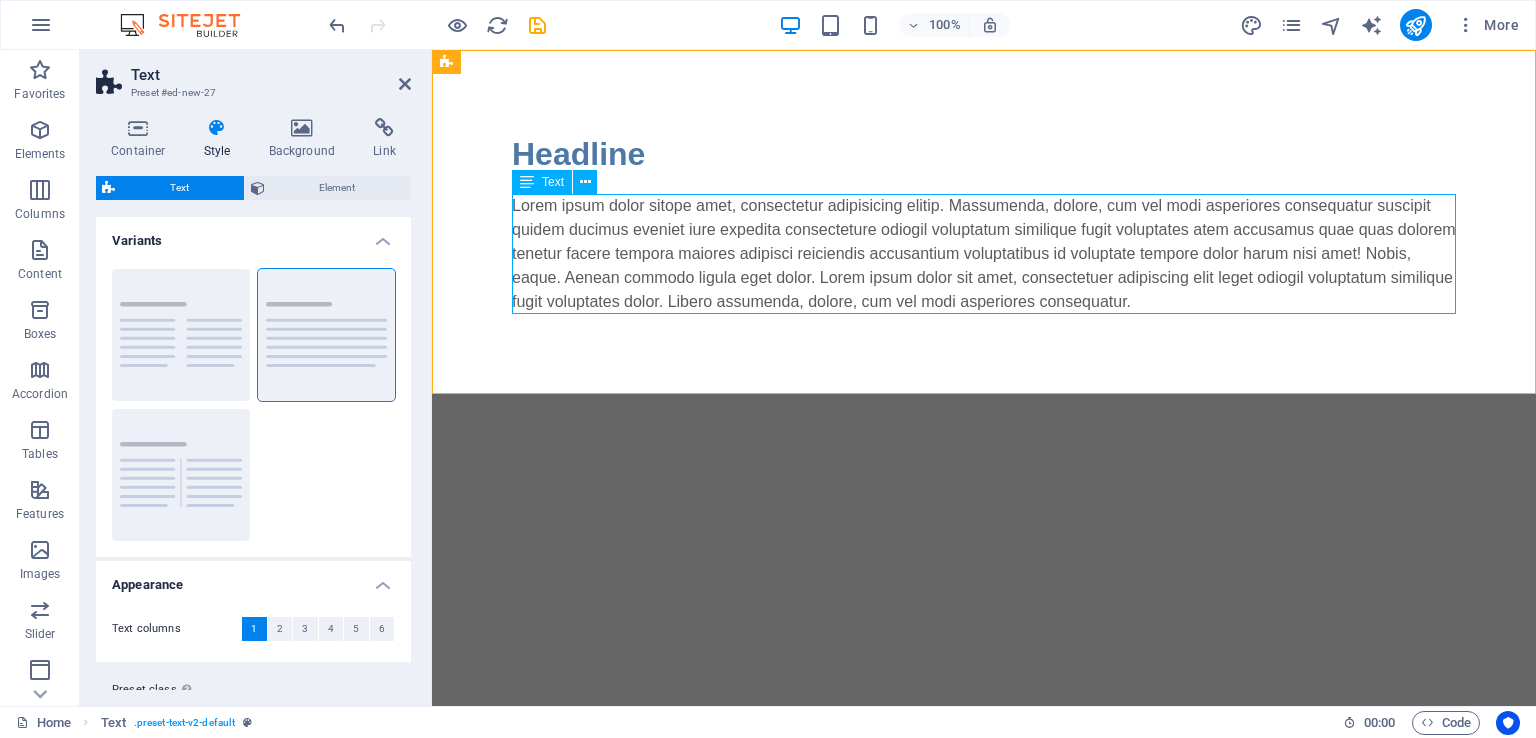 click on "Lorem ipsum dolor sitope amet, consectetur adipisicing elitip. Massumenda, dolore, cum vel modi asperiores consequatur suscipit quidem ducimus eveniet iure expedita consecteture odiogil voluptatum similique fugit voluptates atem accusamus quae quas dolorem tenetur facere tempora maiores adipisci reiciendis accusantium voluptatibus id voluptate tempore dolor harum nisi amet! Nobis, eaque. Aenean commodo ligula eget dolor. Lorem ipsum dolor sit amet, consectetuer adipiscing elit leget odiogil voluptatum similique fugit voluptates dolor. Libero assumenda, dolore, cum vel modi asperiores consequatur." at bounding box center (984, 254) 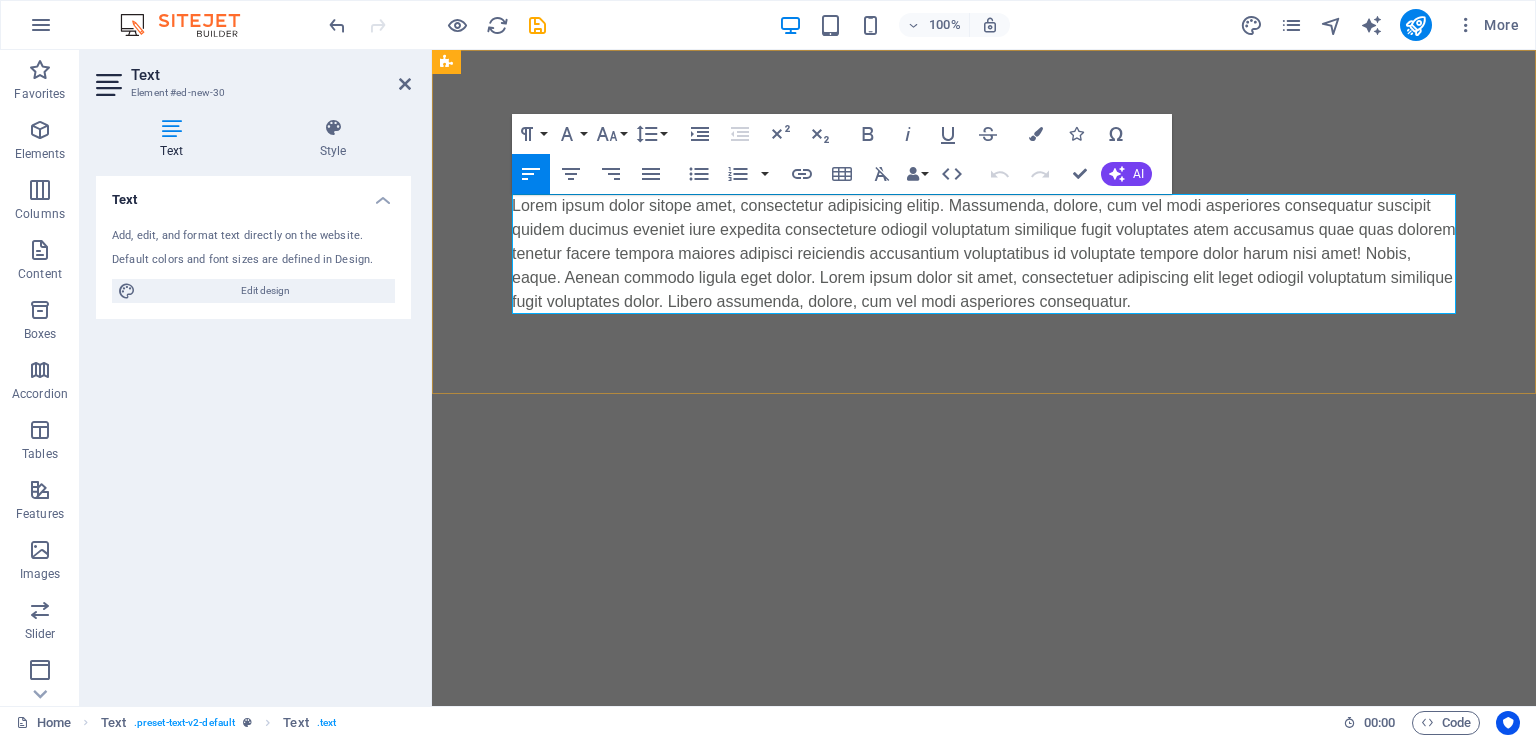 click on "Headline Lorem ipsum dolor sitope amet, consectetur adipisicing elitip. Massumenda, dolore, cum vel modi asperiores consequatur suscipit quidem ducimus eveniet iure expedita consecteture odiogil voluptatum similique fugit voluptates atem accusamus quae quas dolorem tenetur facere tempora maiores adipisci reiciendis accusantium voluptatibus id voluptate tempore dolor harum nisi amet! Nobis, eaque. Aenean commodo ligula eget dolor. Lorem ipsum dolor sit amet, consectetuer adipiscing elit leget odiogil voluptatum similique fugit voluptates dolor. Libero assumenda, dolore, cum vel modi asperiores consequatur." at bounding box center (984, 222) 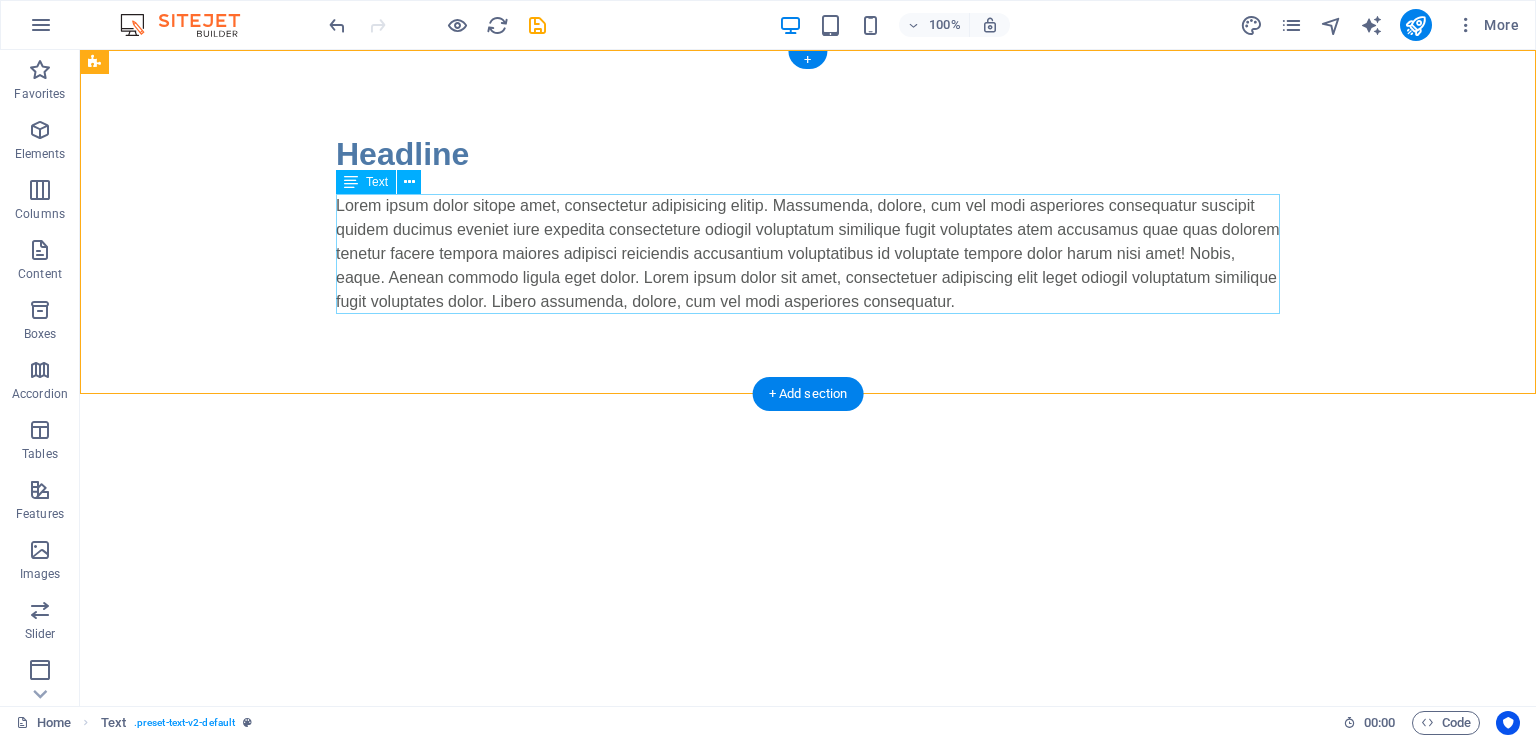 click on "Lorem ipsum dolor sitope amet, consectetur adipisicing elitip. Massumenda, dolore, cum vel modi asperiores consequatur suscipit quidem ducimus eveniet iure expedita consecteture odiogil voluptatum similique fugit voluptates atem accusamus quae quas dolorem tenetur facere tempora maiores adipisci reiciendis accusantium voluptatibus id voluptate tempore dolor harum nisi amet! Nobis, eaque. Aenean commodo ligula eget dolor. Lorem ipsum dolor sit amet, consectetuer adipiscing elit leget odiogil voluptatum similique fugit voluptates dolor. Libero assumenda, dolore, cum vel modi asperiores consequatur." at bounding box center (808, 254) 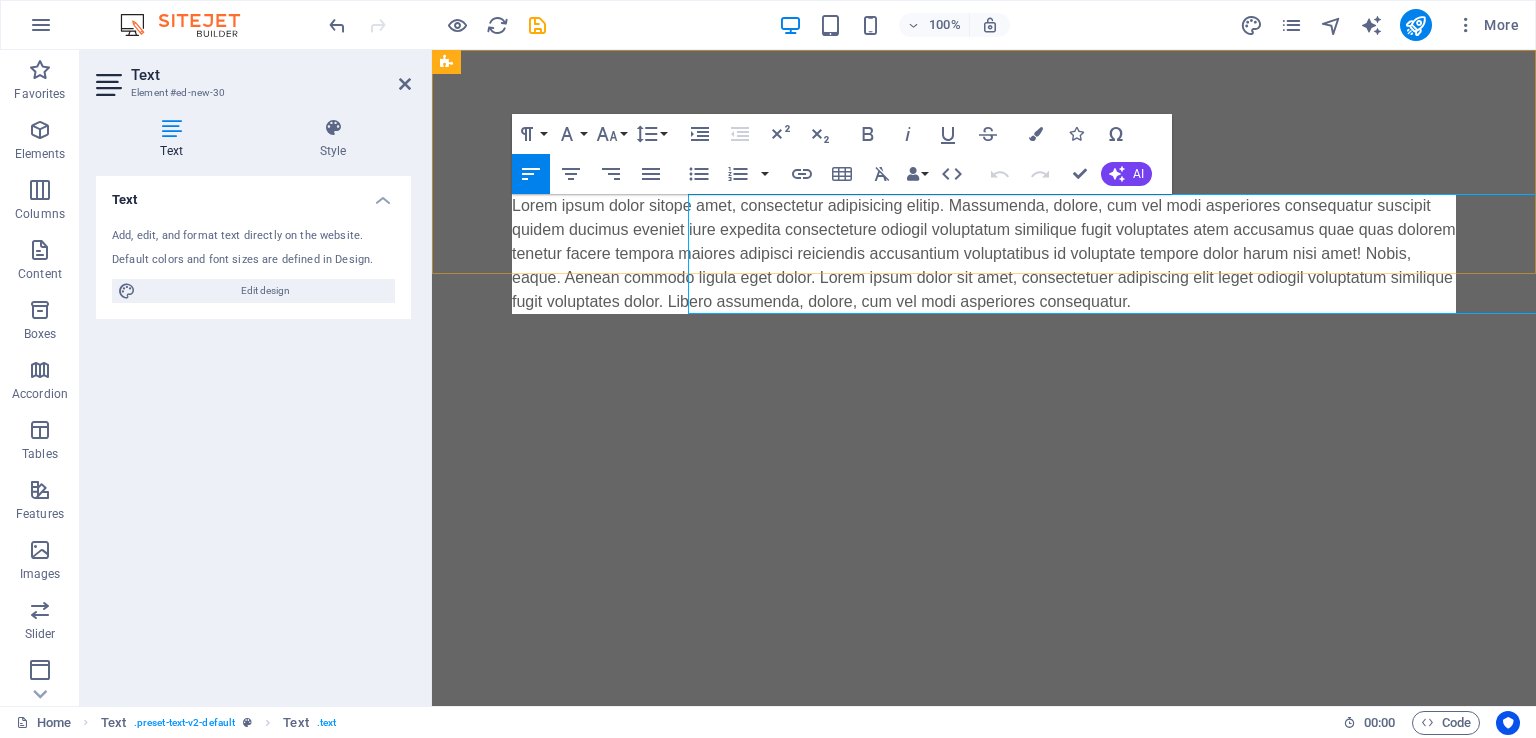 click on "Headline Lorem ipsum dolor sitope amet, consectetur adipisicing elitip. Massumenda, dolore, cum vel modi asperiores consequatur suscipit quidem ducimus eveniet iure expedita consecteture odiogil voluptatum similique fugit voluptates atem accusamus quae quas dolorem tenetur facere tempora maiores adipisci reiciendis accusantium voluptatibus id voluptate tempore dolor harum nisi amet! Nobis, eaque. Aenean commodo ligula eget dolor. Lorem ipsum dolor sit amet, consectetuer adipiscing elit leget odiogil voluptatum similique fugit voluptates dolor. Libero assumenda, dolore, cum vel modi asperiores consequatur." at bounding box center [984, 222] 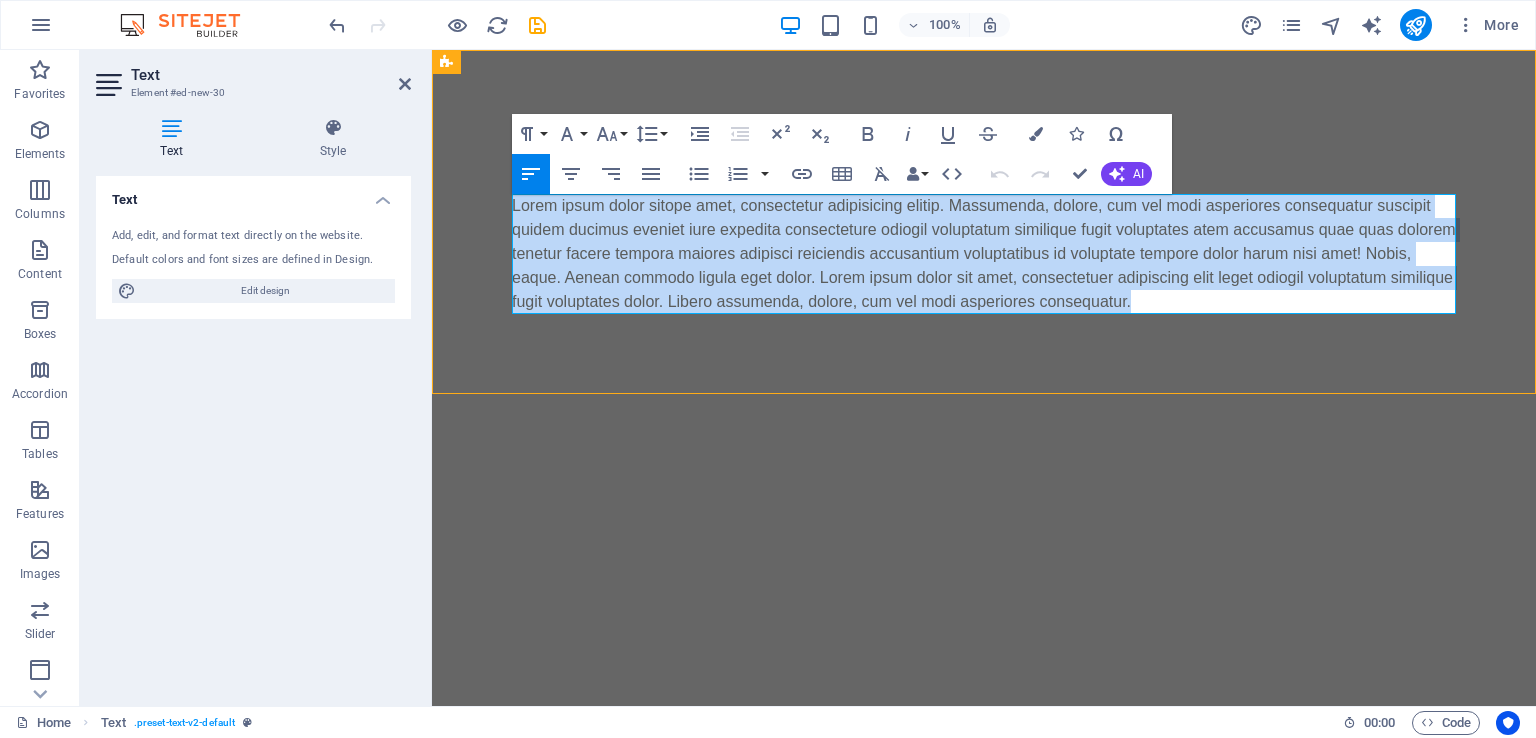 click on "Lorem ipsum dolor sitope amet, consectetur adipisicing elitip. Massumenda, dolore, cum vel modi asperiores consequatur suscipit quidem ducimus eveniet iure expedita consecteture odiogil voluptatum similique fugit voluptates atem accusamus quae quas dolorem tenetur facere tempora maiores adipisci reiciendis accusantium voluptatibus id voluptate tempore dolor harum nisi amet! Nobis, eaque. Aenean commodo ligula eget dolor. Lorem ipsum dolor sit amet, consectetuer adipiscing elit leget odiogil voluptatum similique fugit voluptates dolor. Libero assumenda, dolore, cum vel modi asperiores consequatur." at bounding box center [984, 254] 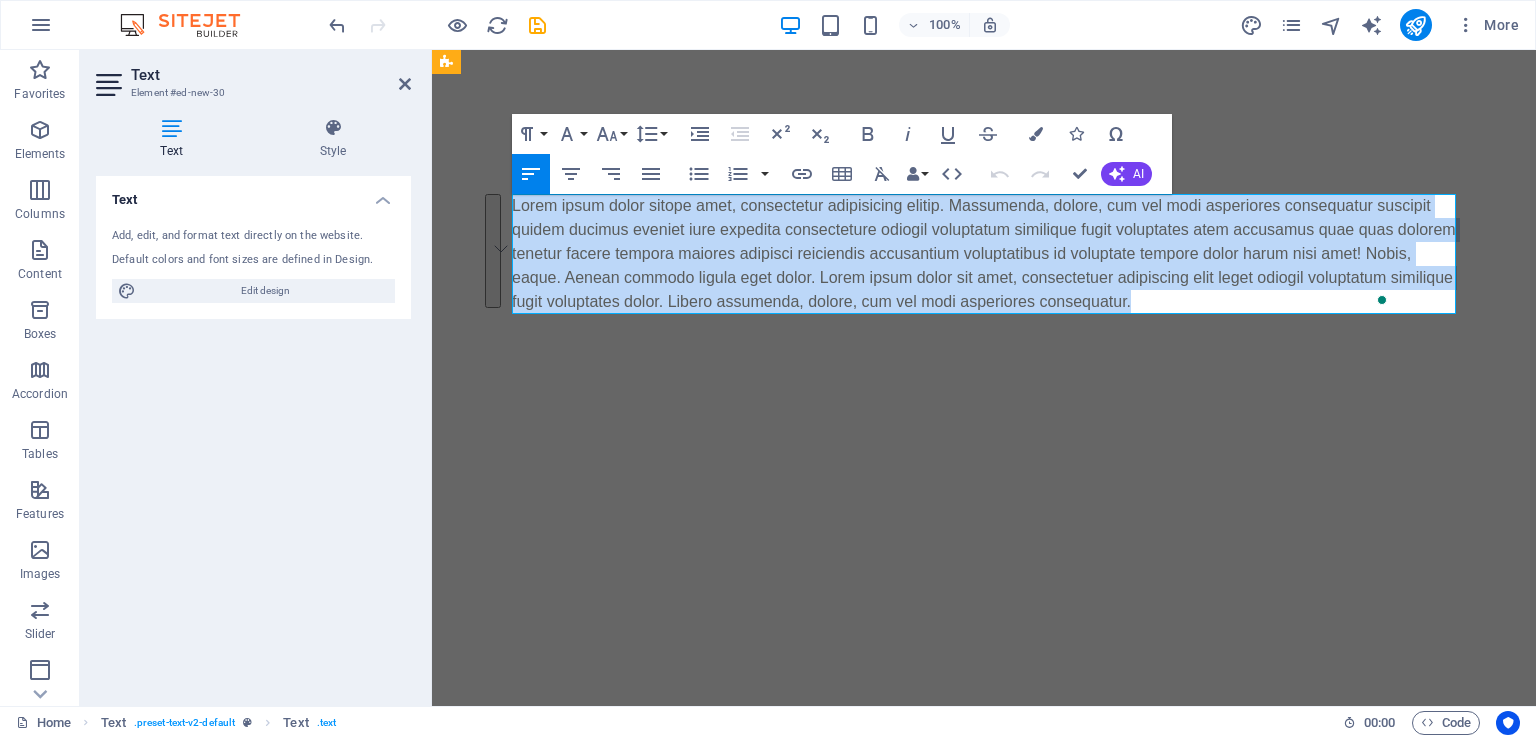 type 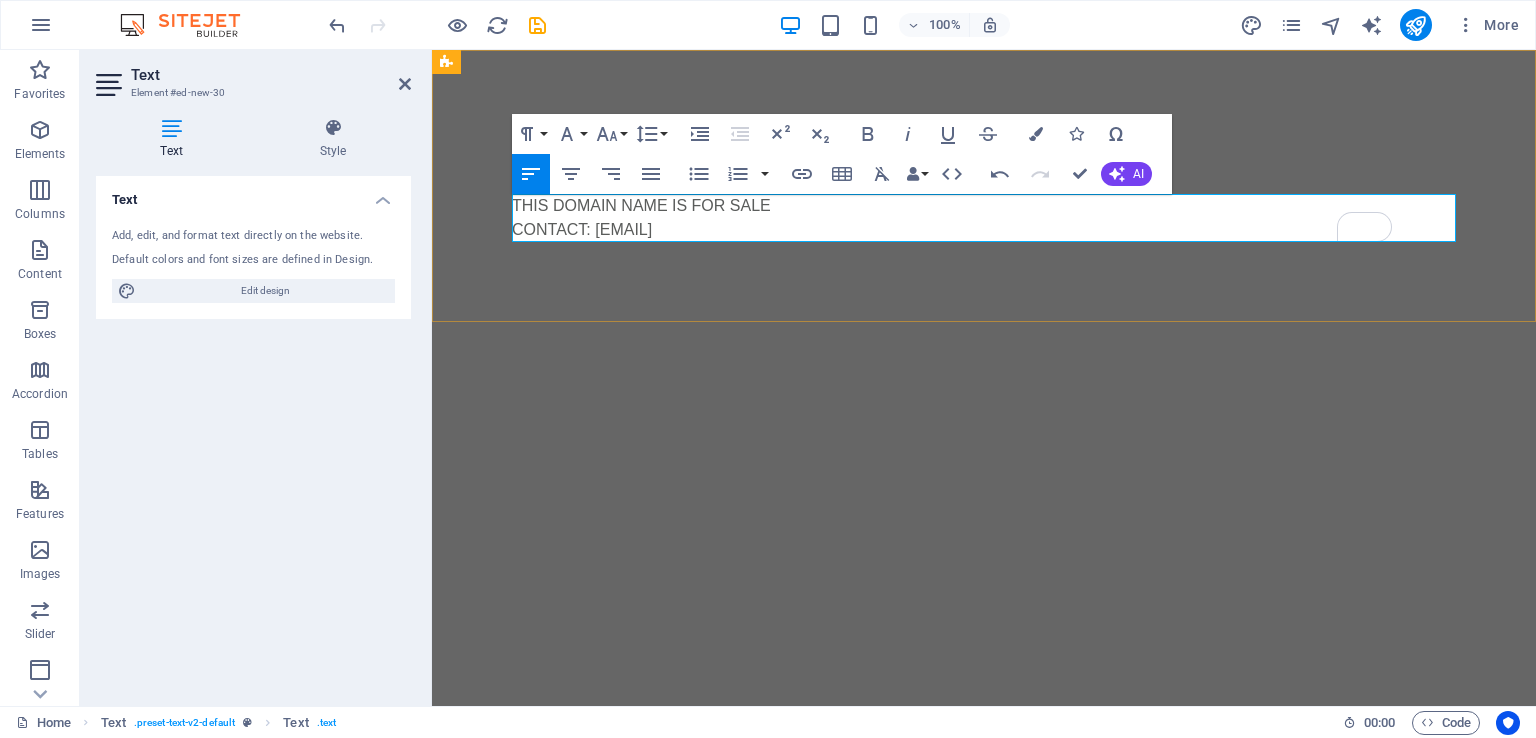 click on "CONTACT: [EMAIL]" at bounding box center [984, 230] 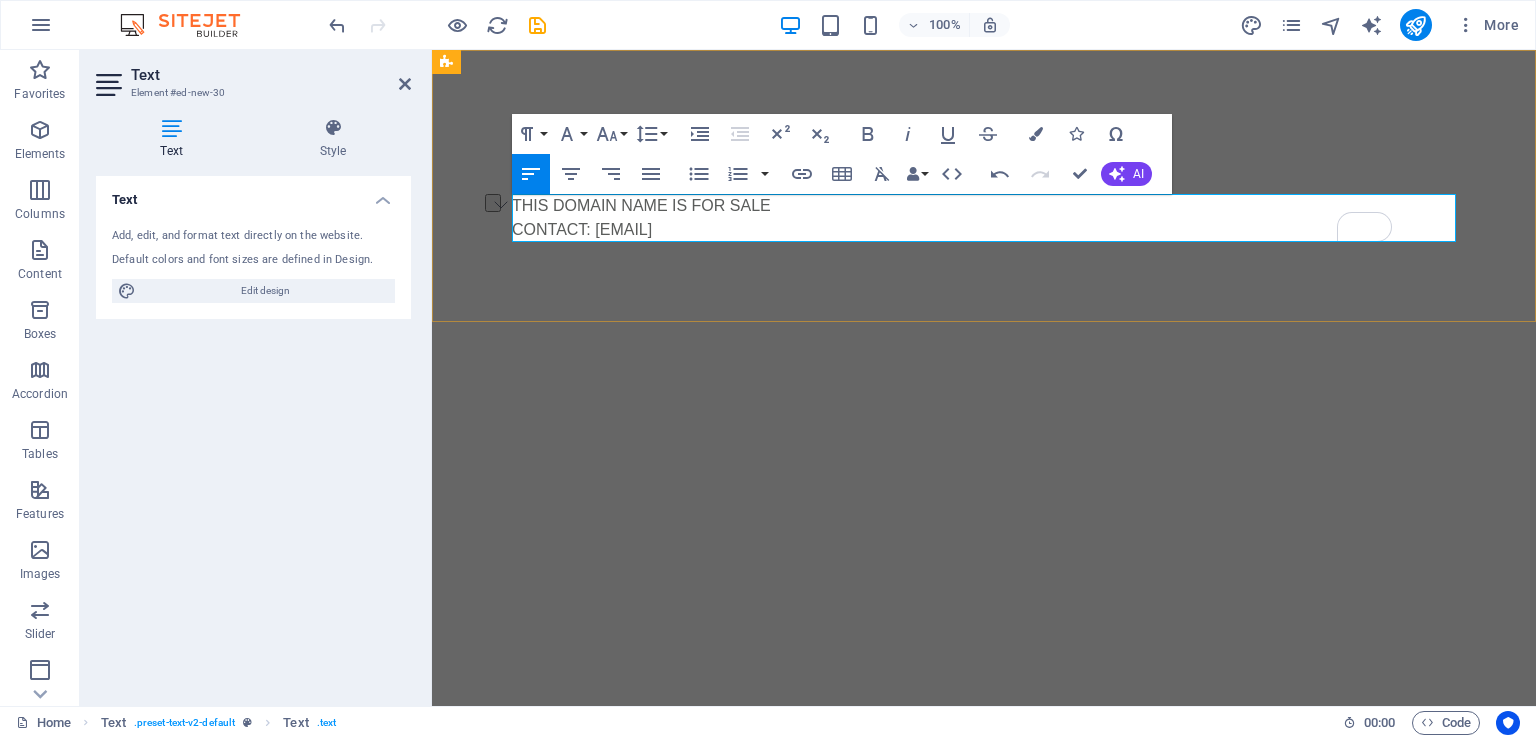 click on "CONTACT: [EMAIL]" at bounding box center (984, 230) 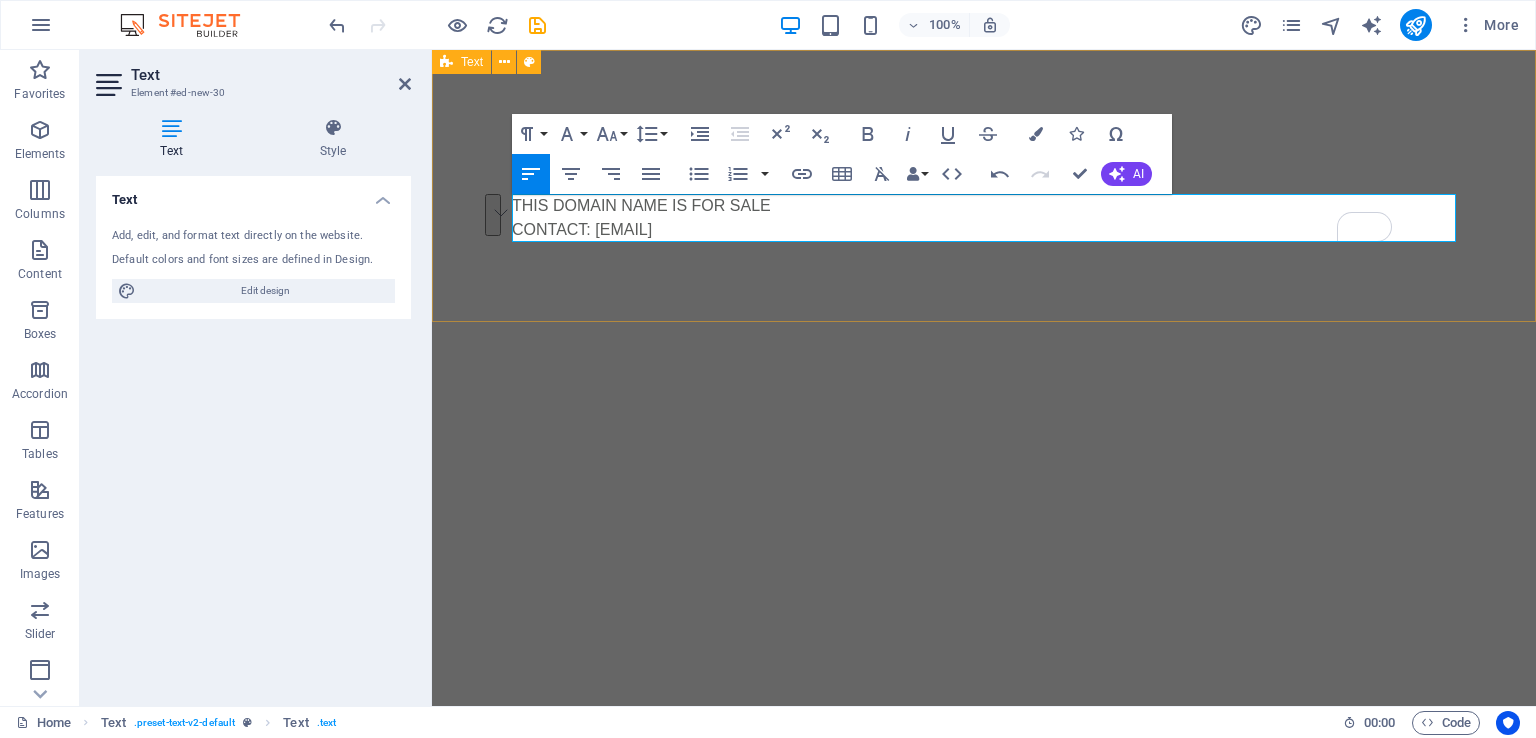 drag, startPoint x: 897, startPoint y: 235, endPoint x: 510, endPoint y: 201, distance: 388.49066 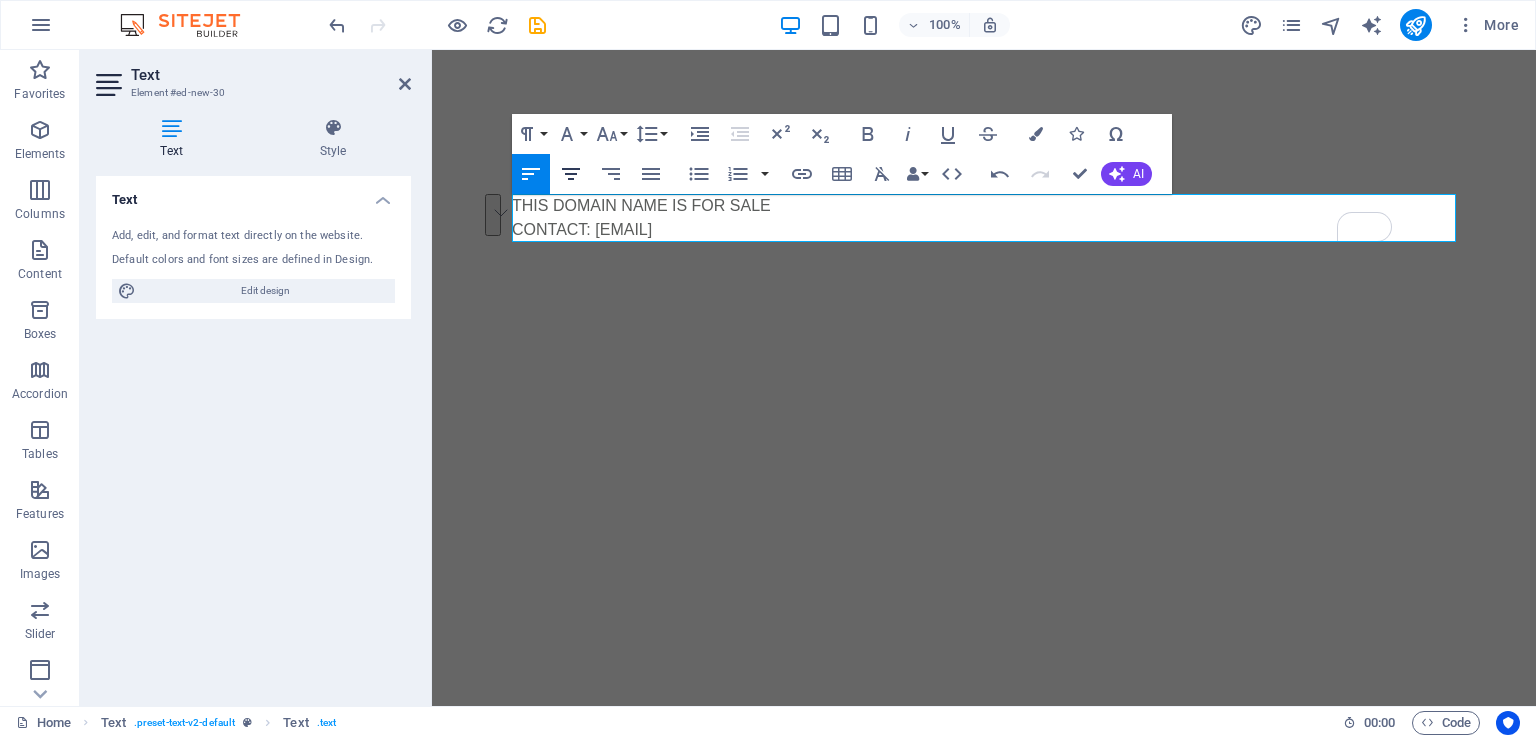 click 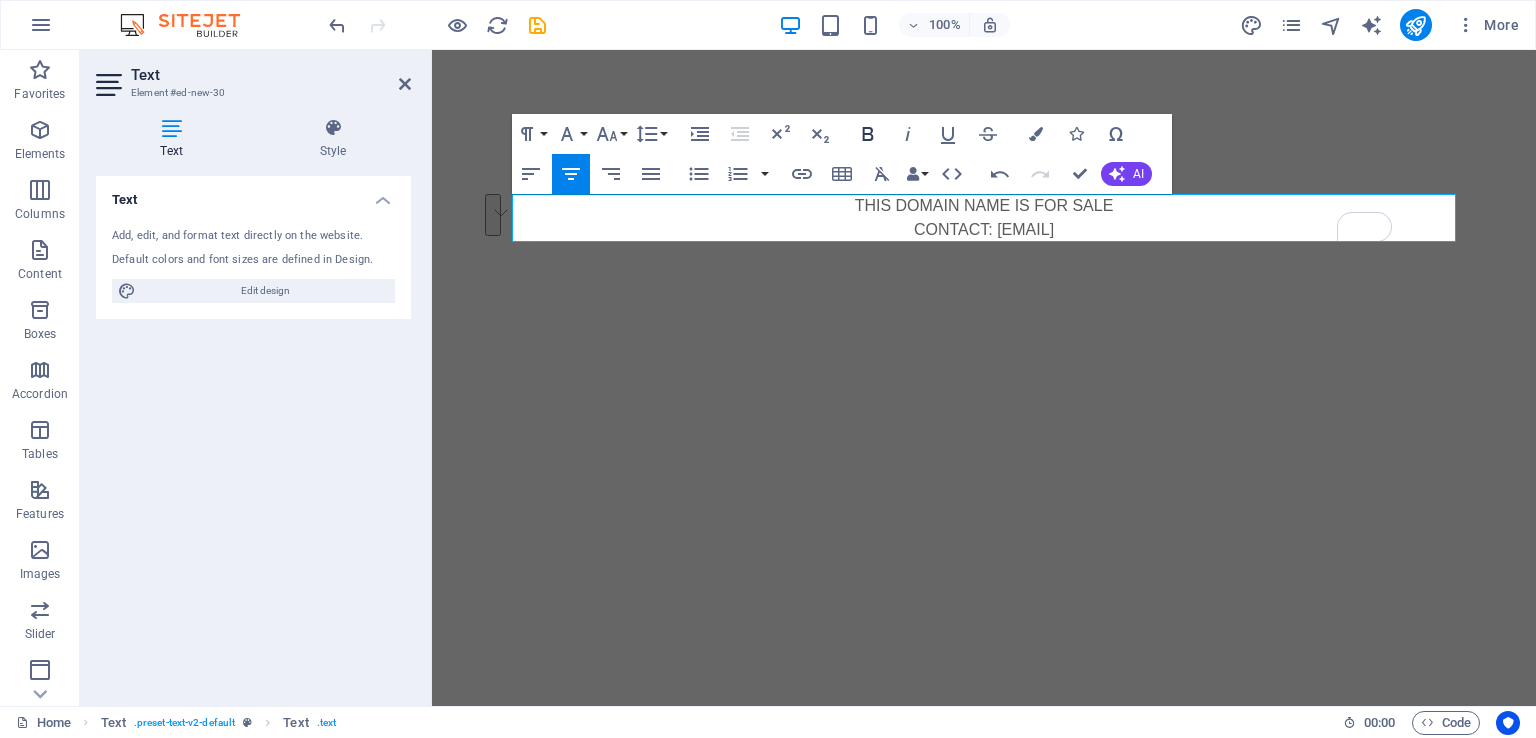 click 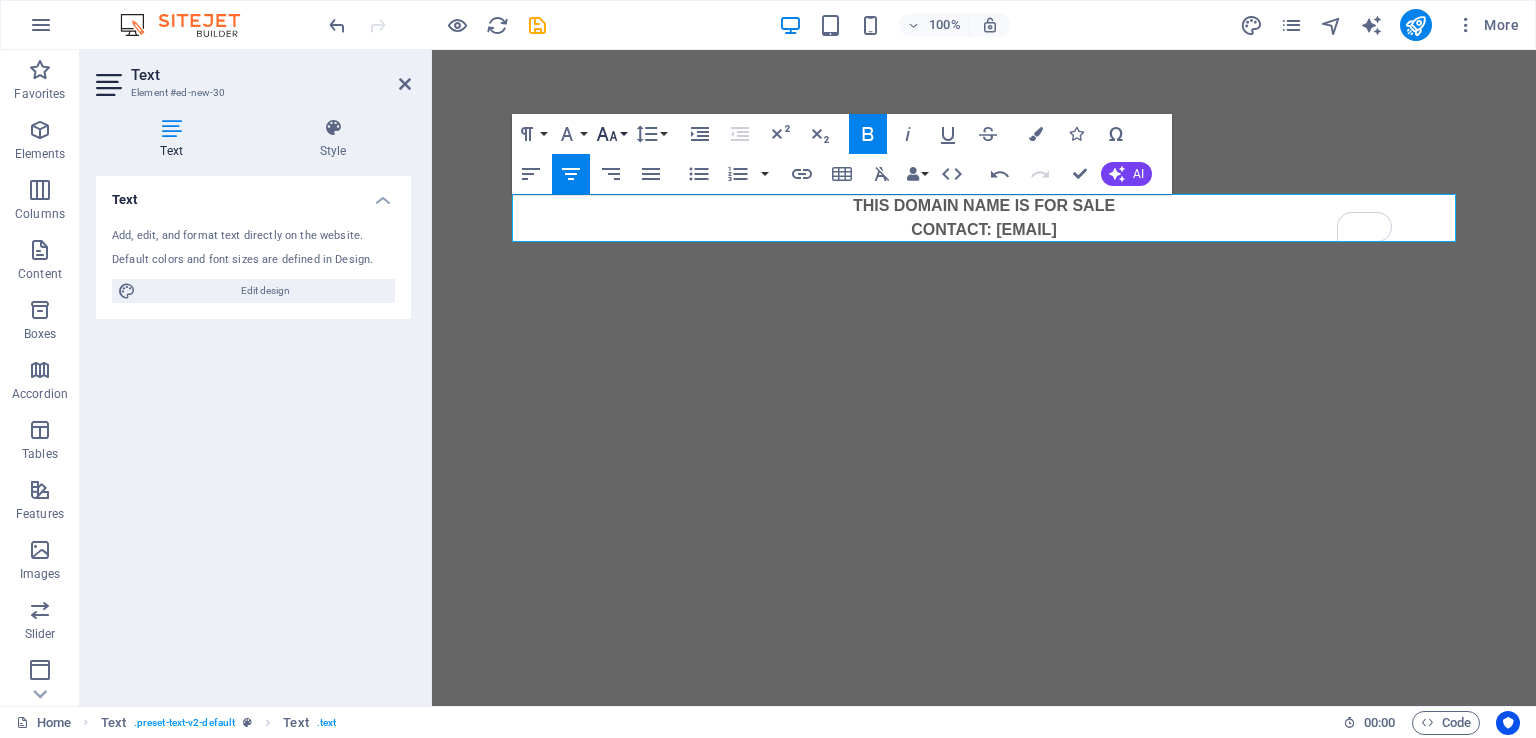 click on "Font Size" at bounding box center (611, 134) 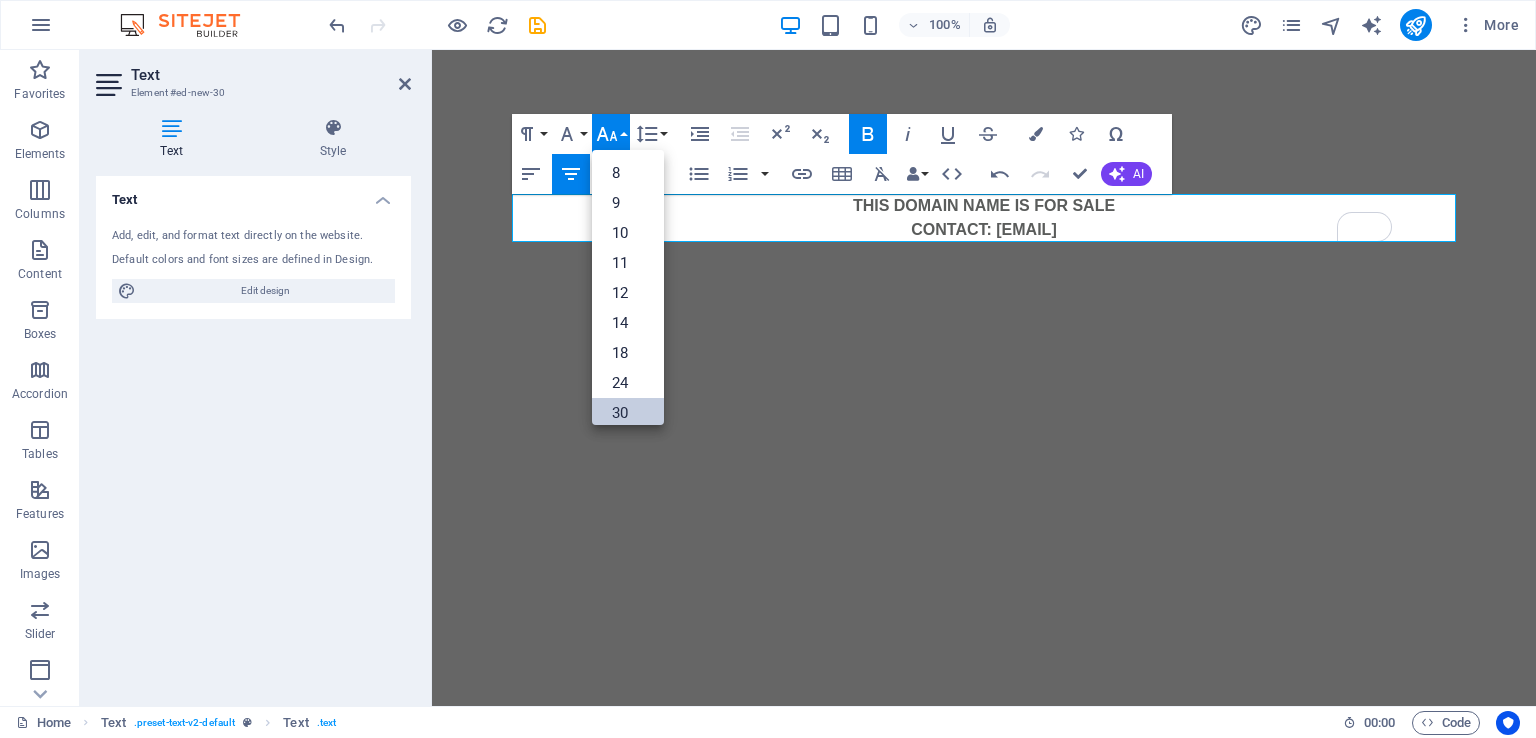 click on "30" at bounding box center (628, 413) 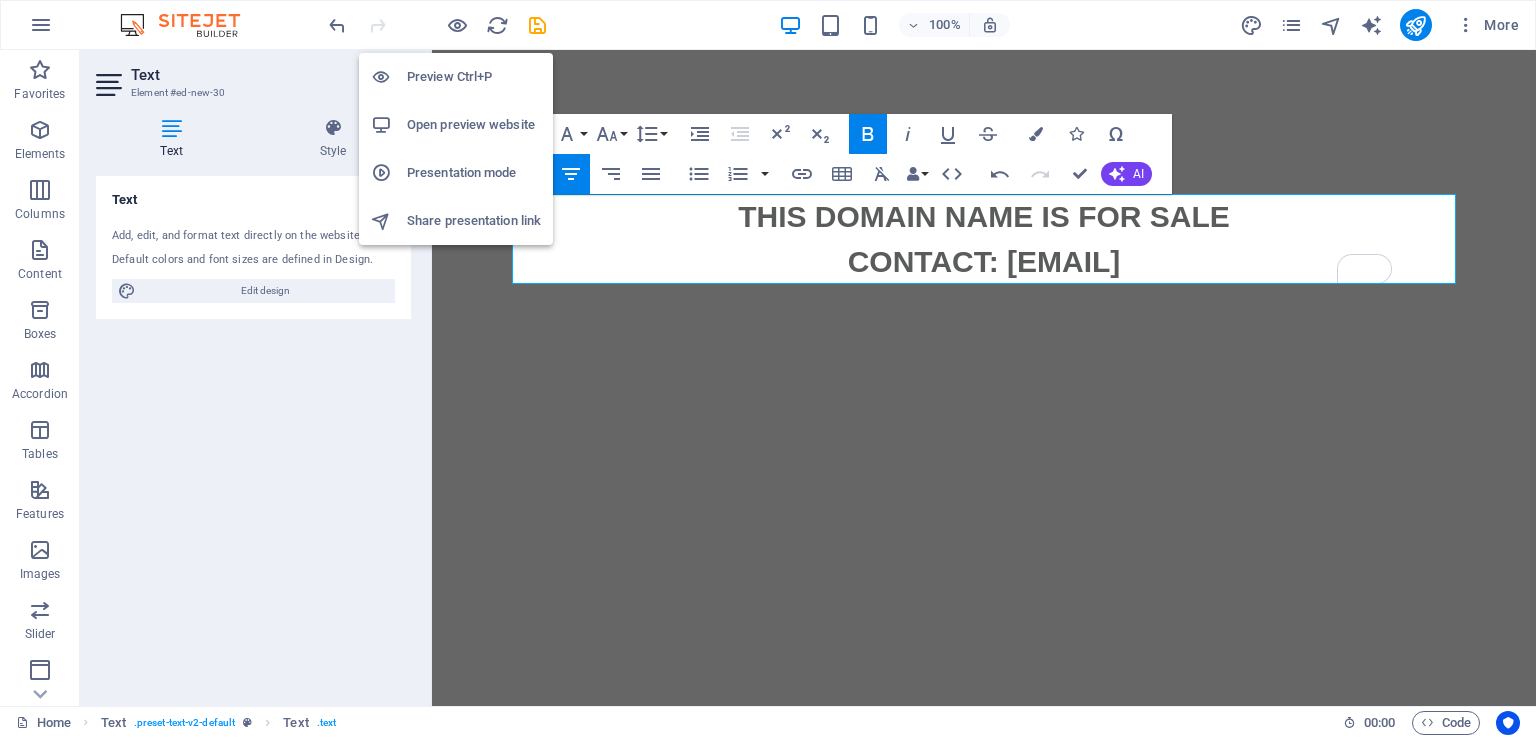 click on "Preview Ctrl+P" at bounding box center (474, 77) 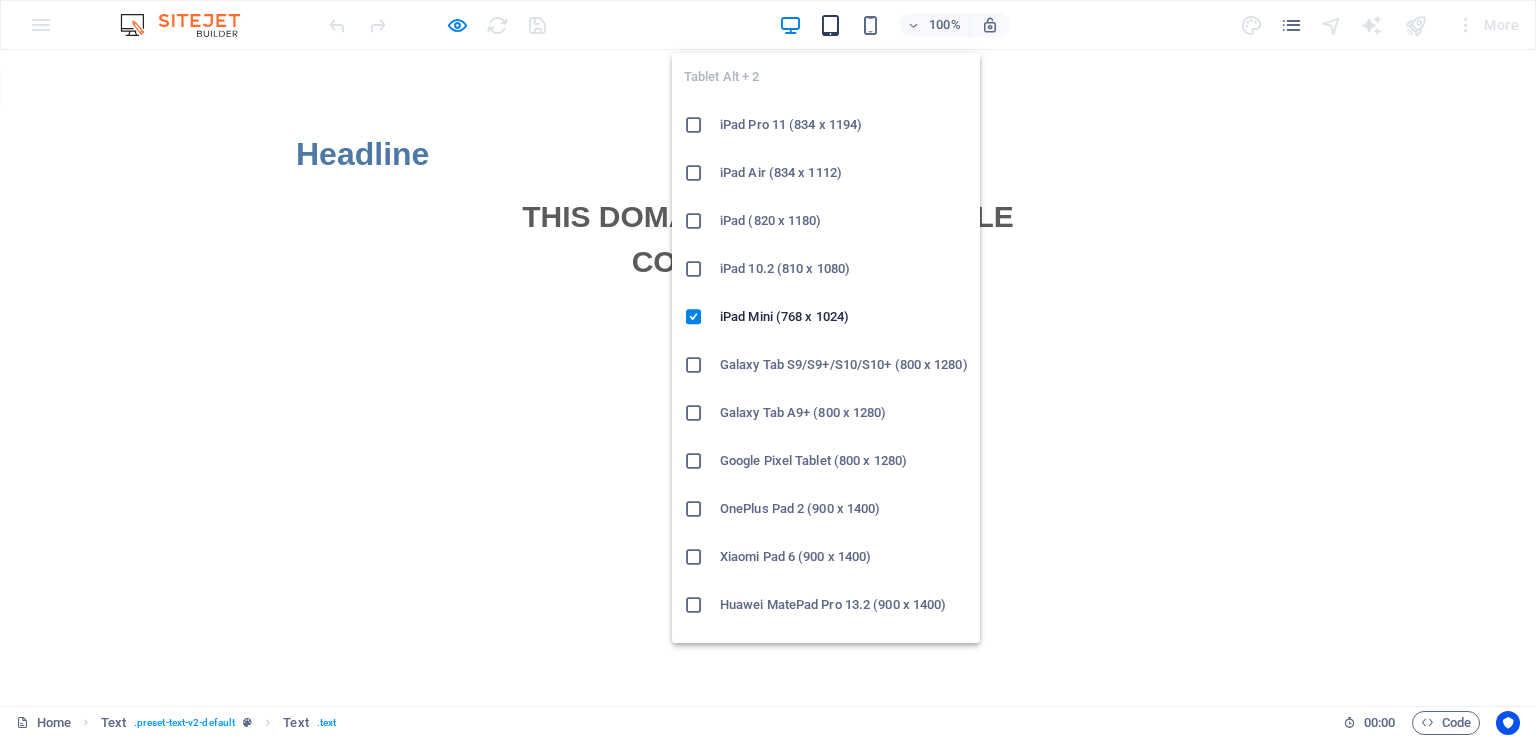 click at bounding box center [830, 25] 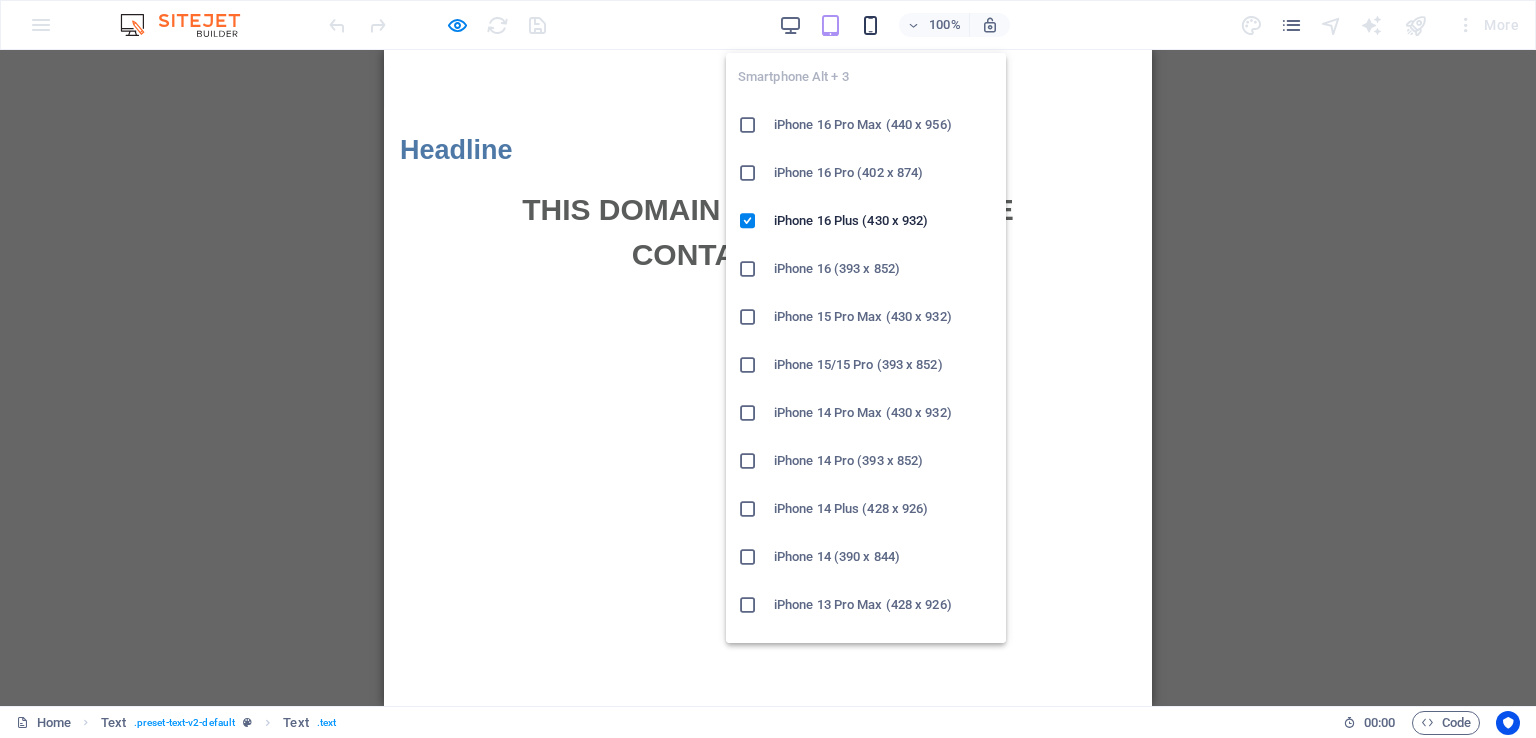 click at bounding box center [870, 25] 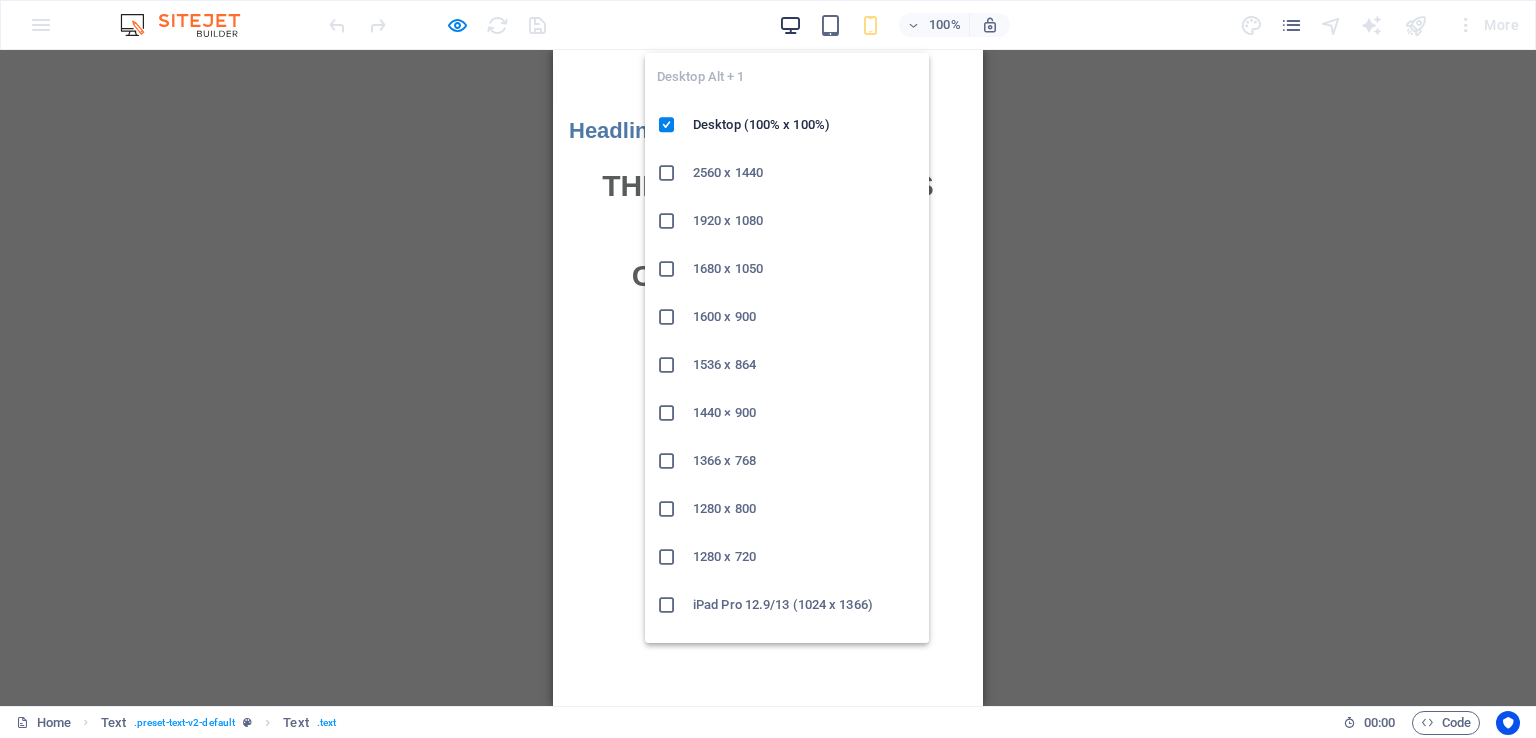 click at bounding box center (790, 25) 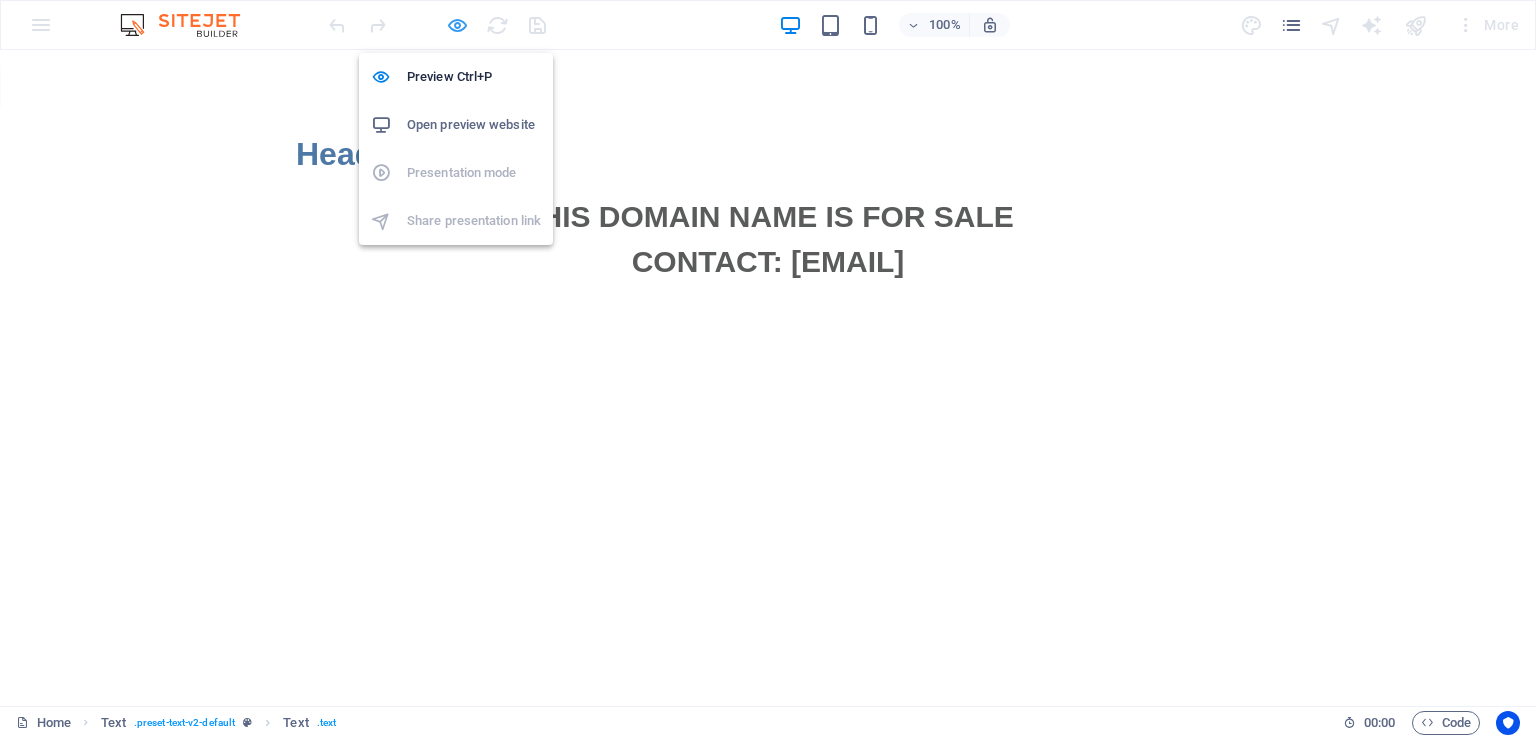 click at bounding box center (457, 25) 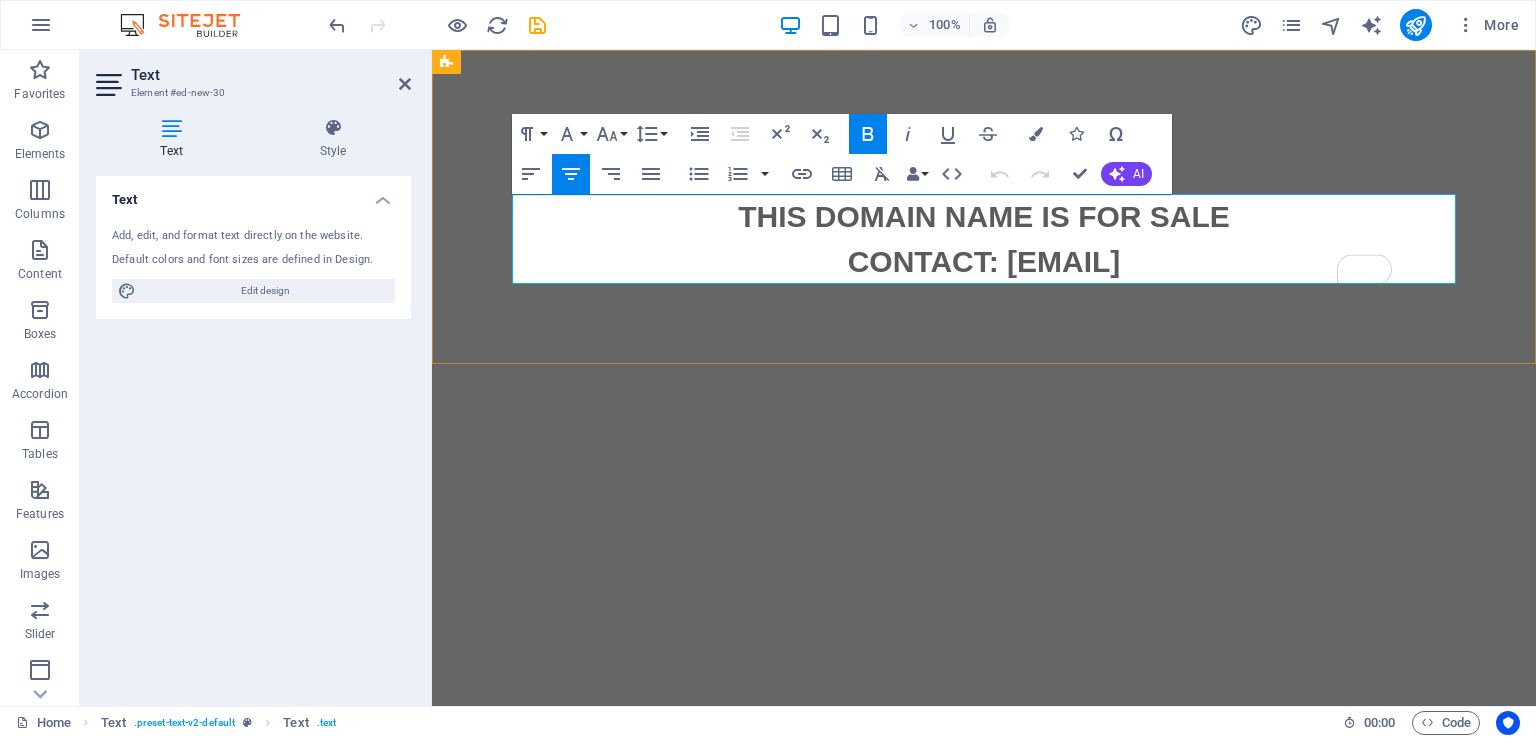 click on "CONTACT: [EMAIL]" at bounding box center (984, 261) 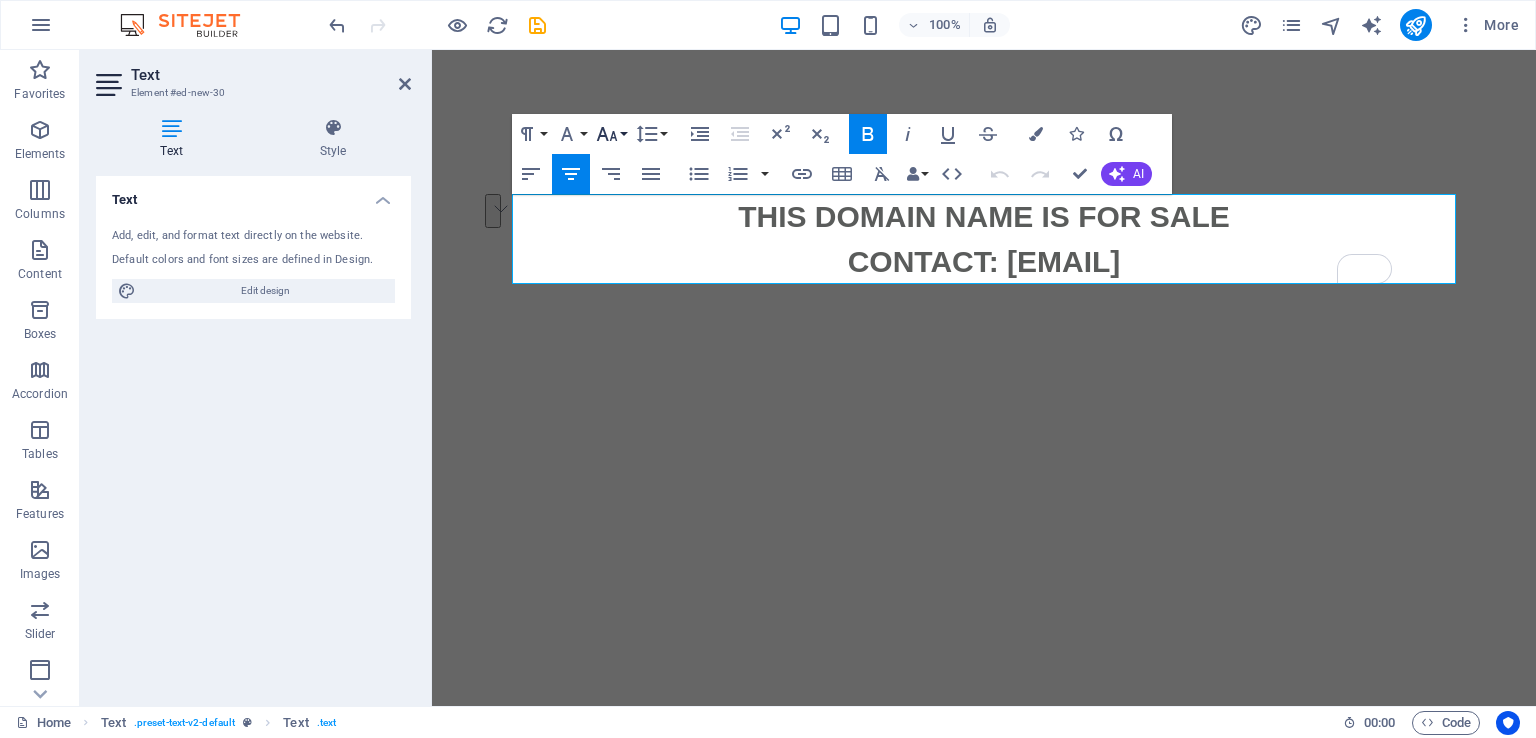 click on "Font Size" at bounding box center [611, 134] 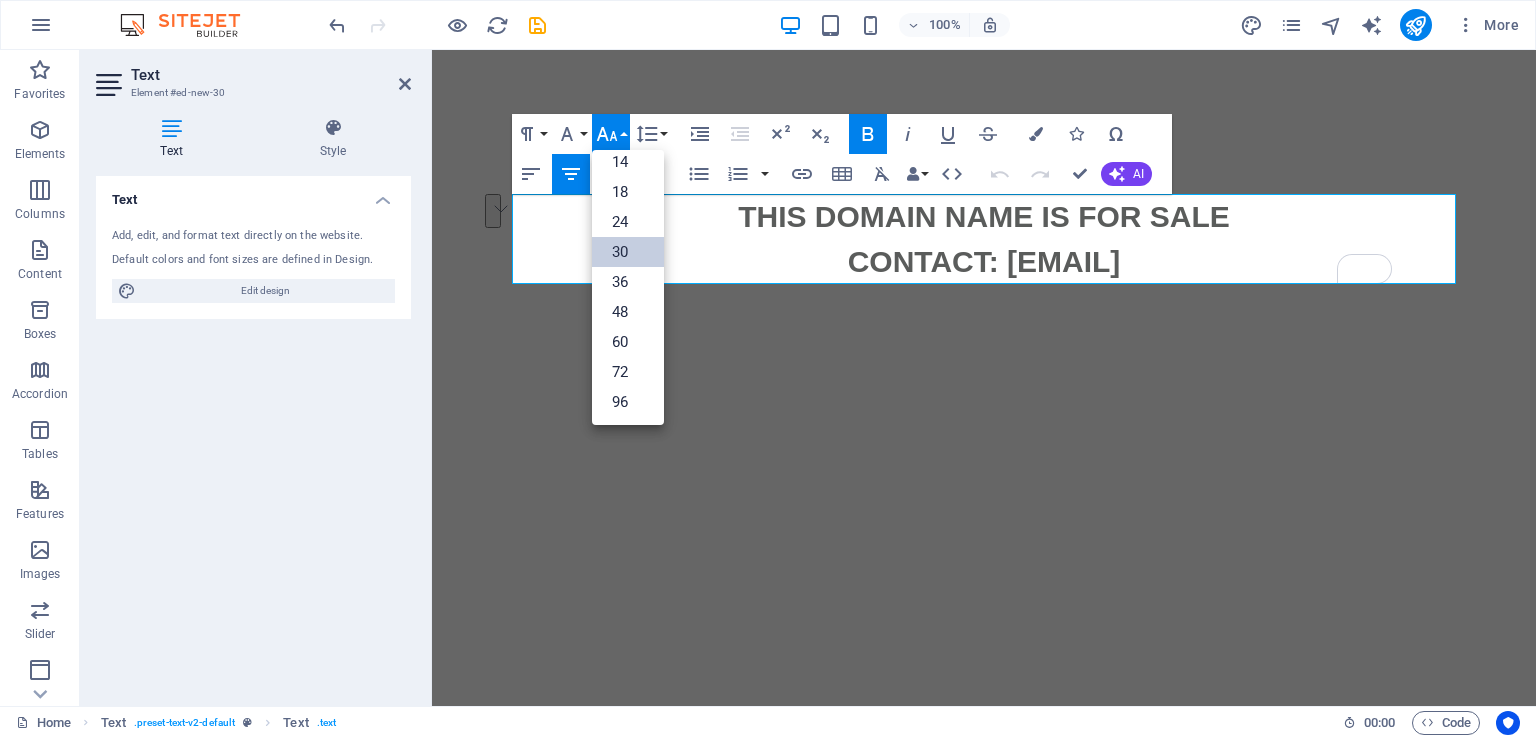 scroll, scrollTop: 160, scrollLeft: 0, axis: vertical 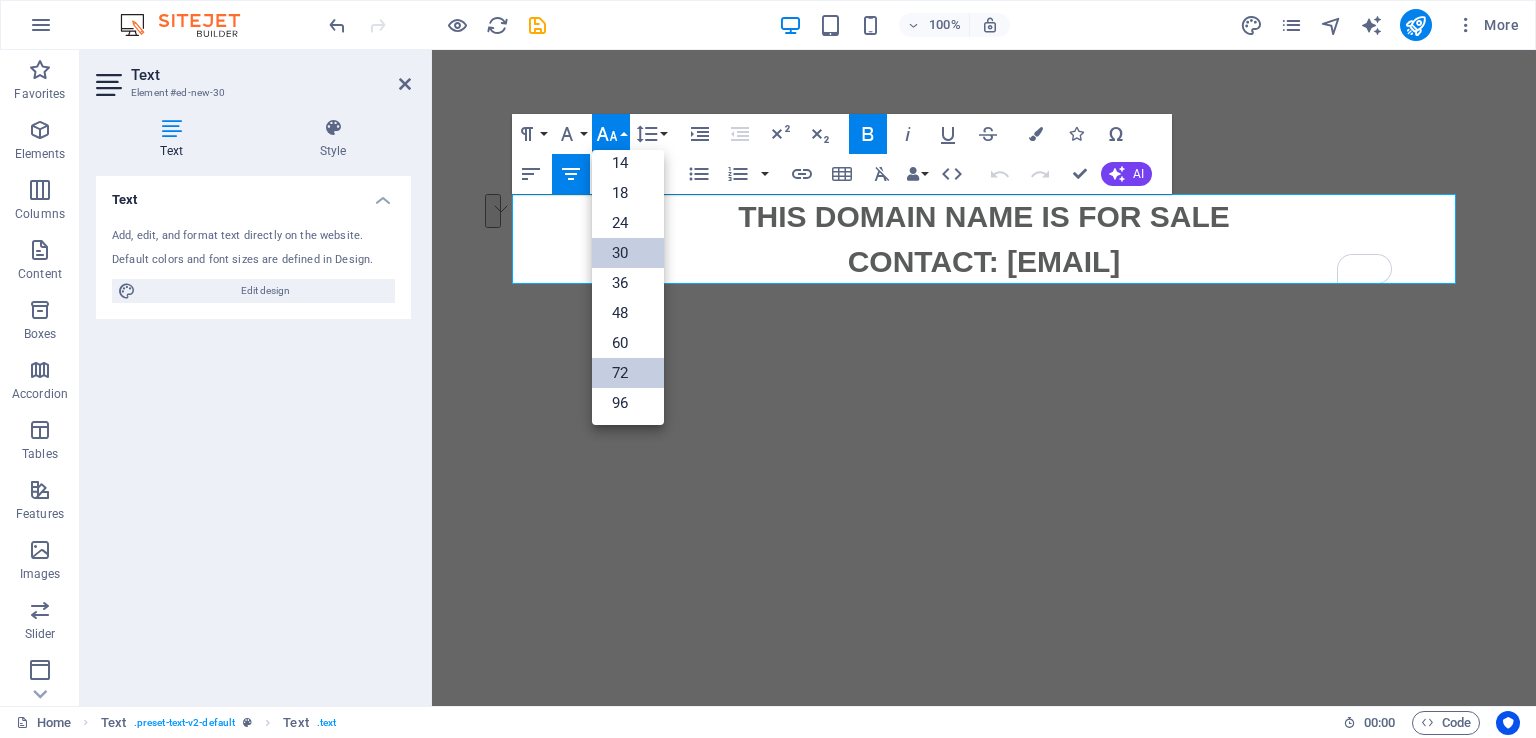click on "72" at bounding box center (628, 373) 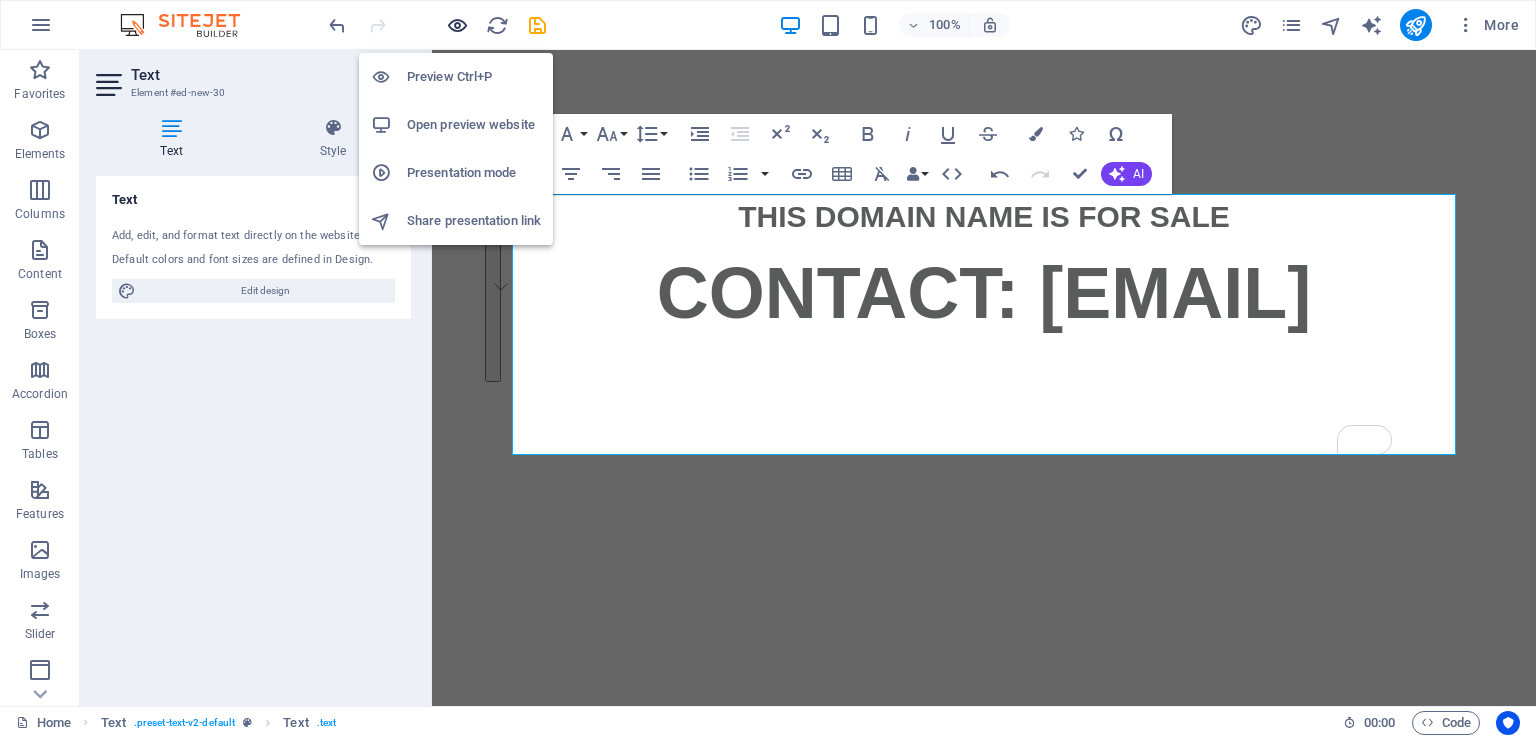 click at bounding box center [457, 25] 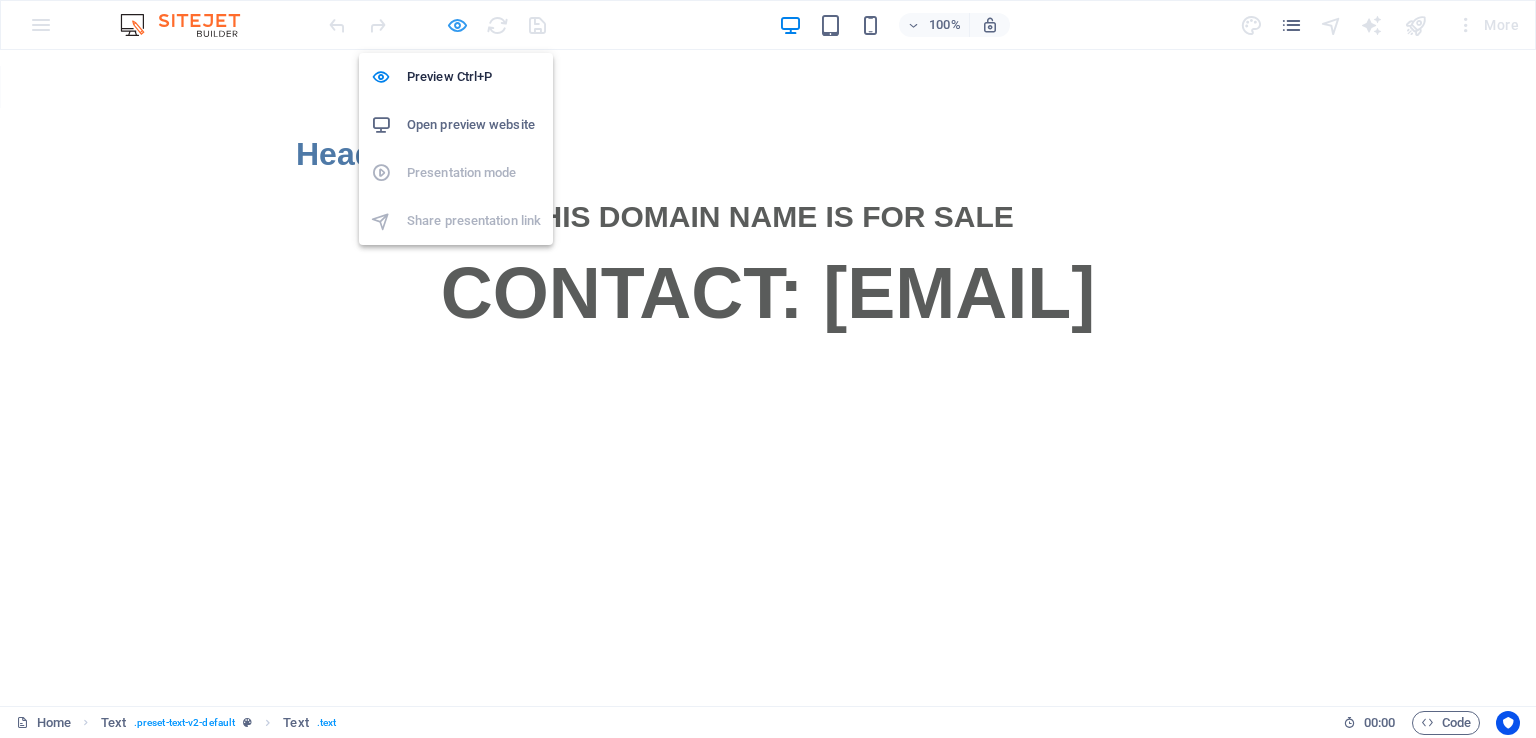click at bounding box center [457, 25] 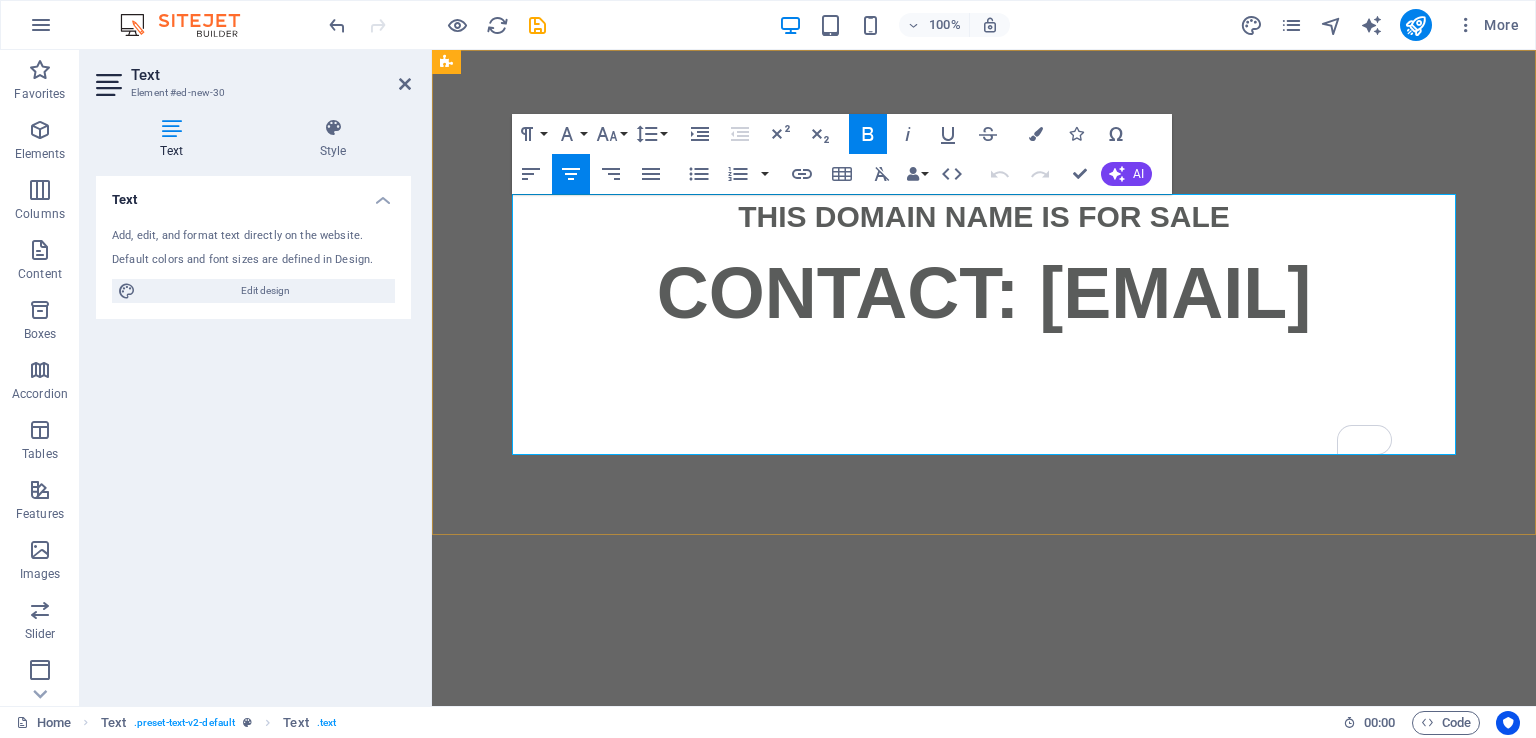 click on "THIS DOMAIN NAME IS FOR SALE" at bounding box center (984, 216) 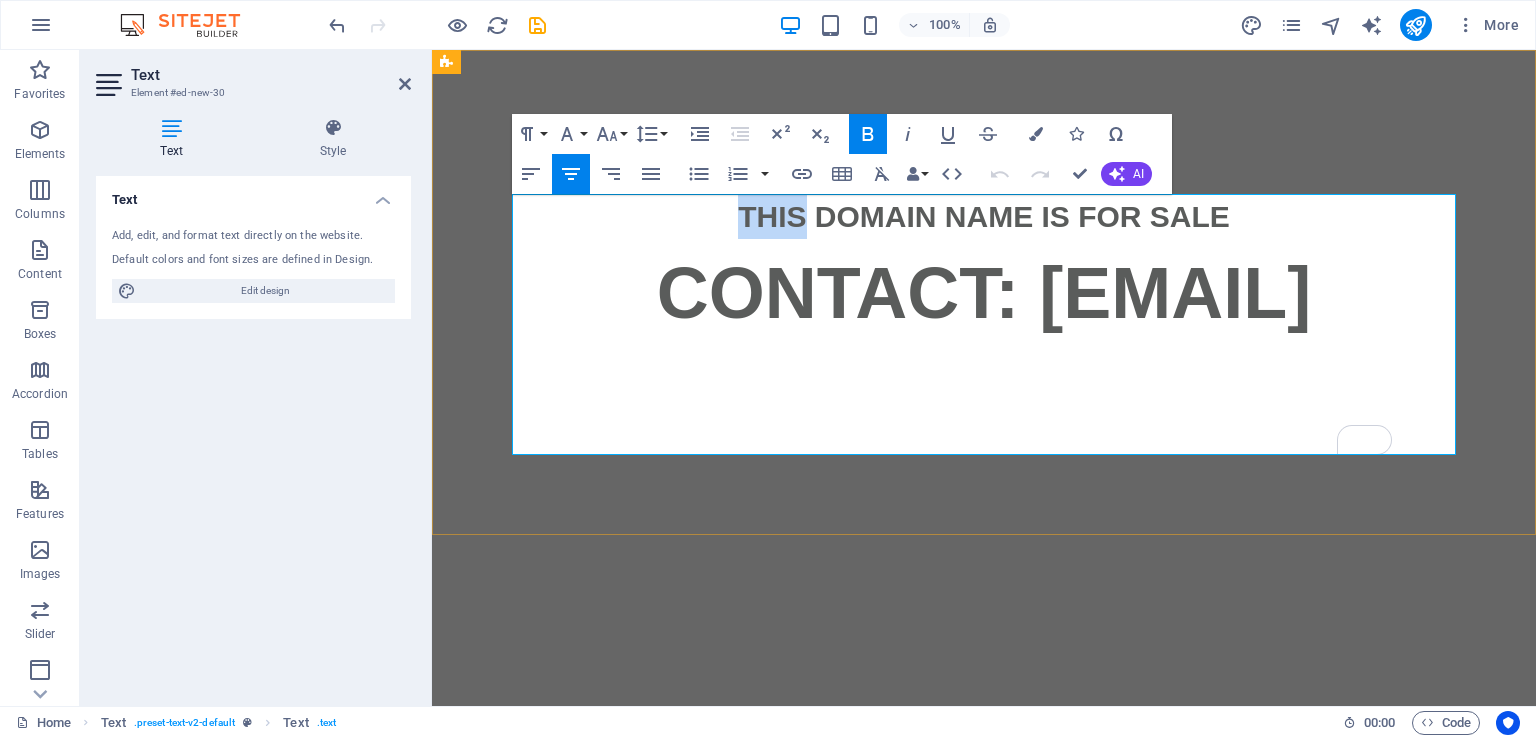 click on "THIS DOMAIN NAME IS FOR SALE" at bounding box center [984, 216] 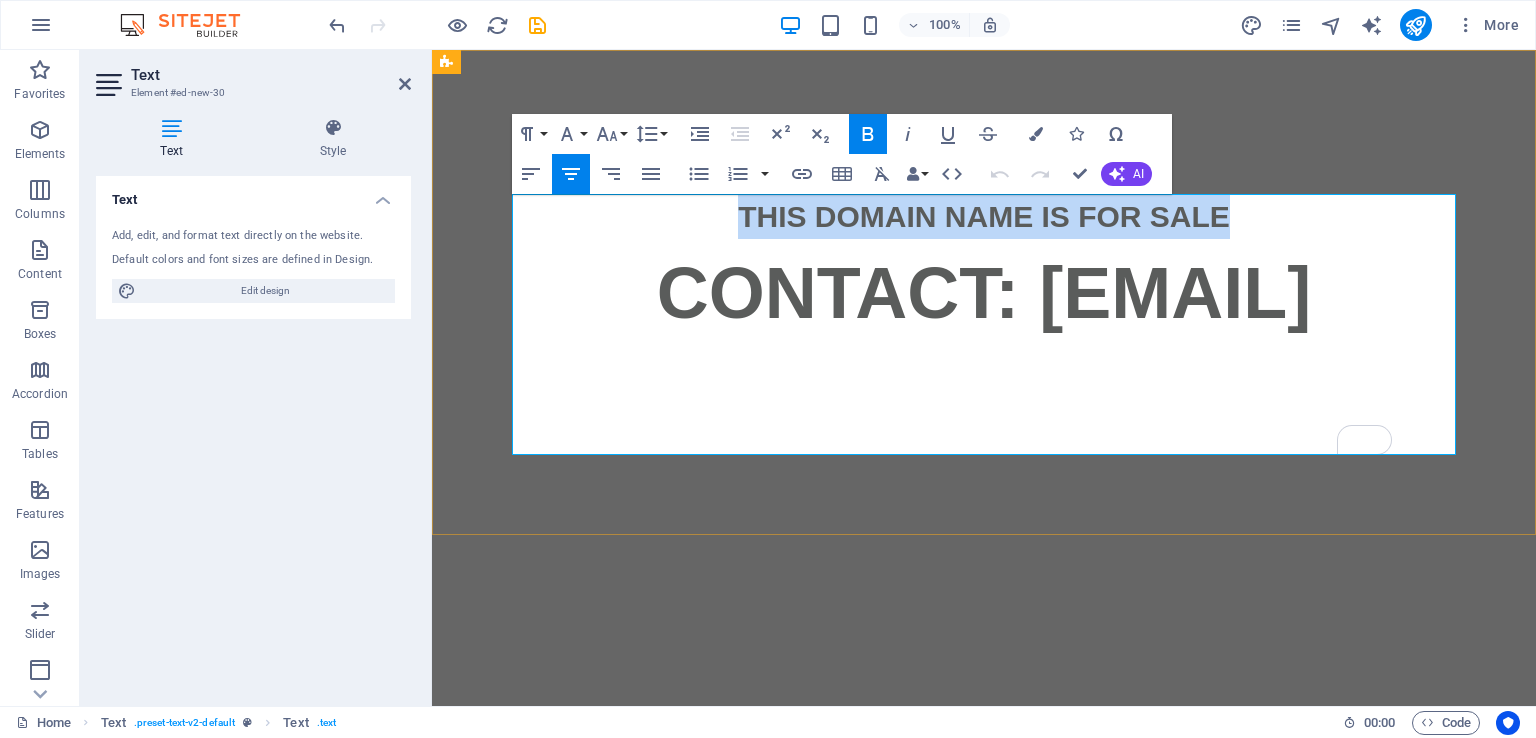 click on "THIS DOMAIN NAME IS FOR SALE" at bounding box center [984, 216] 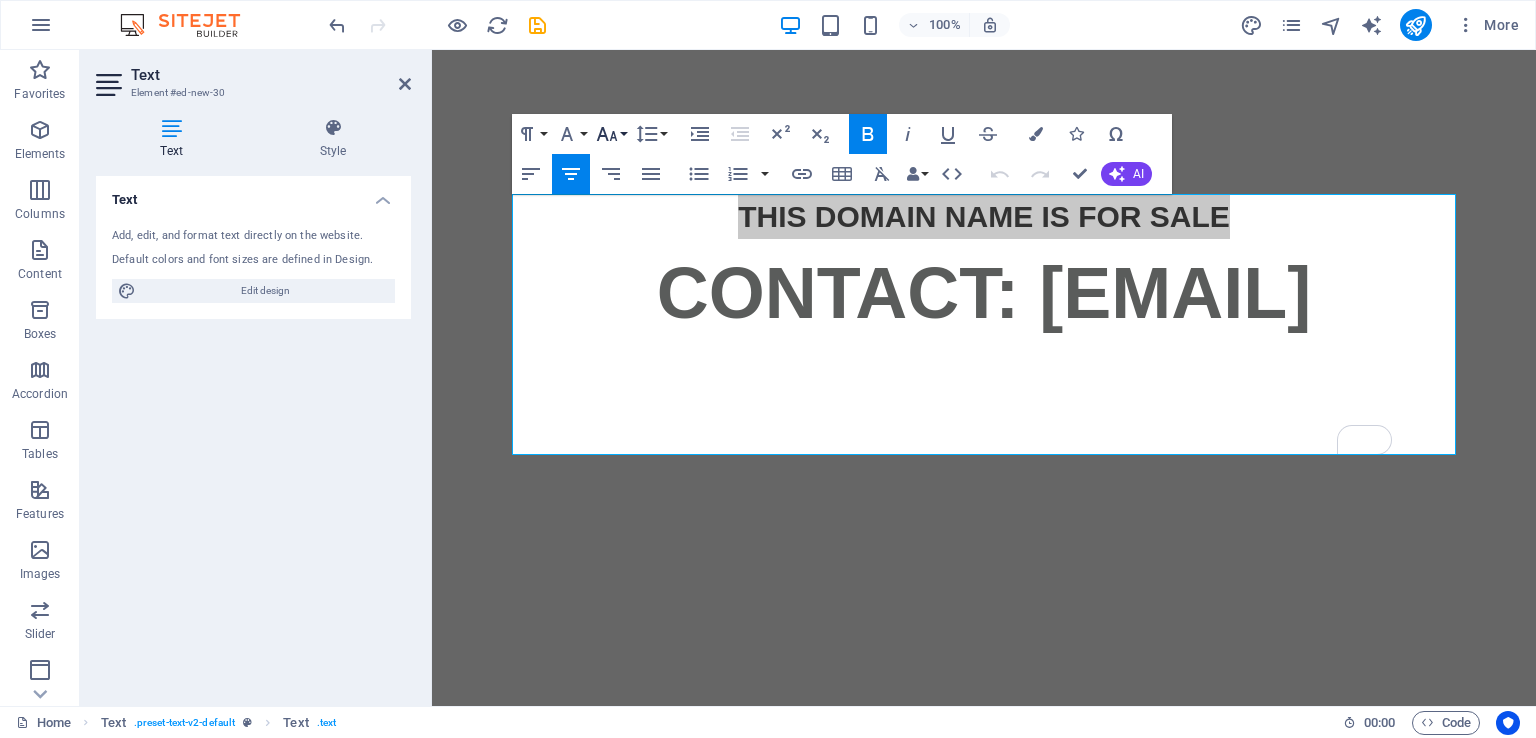 click on "Font Size" at bounding box center (611, 134) 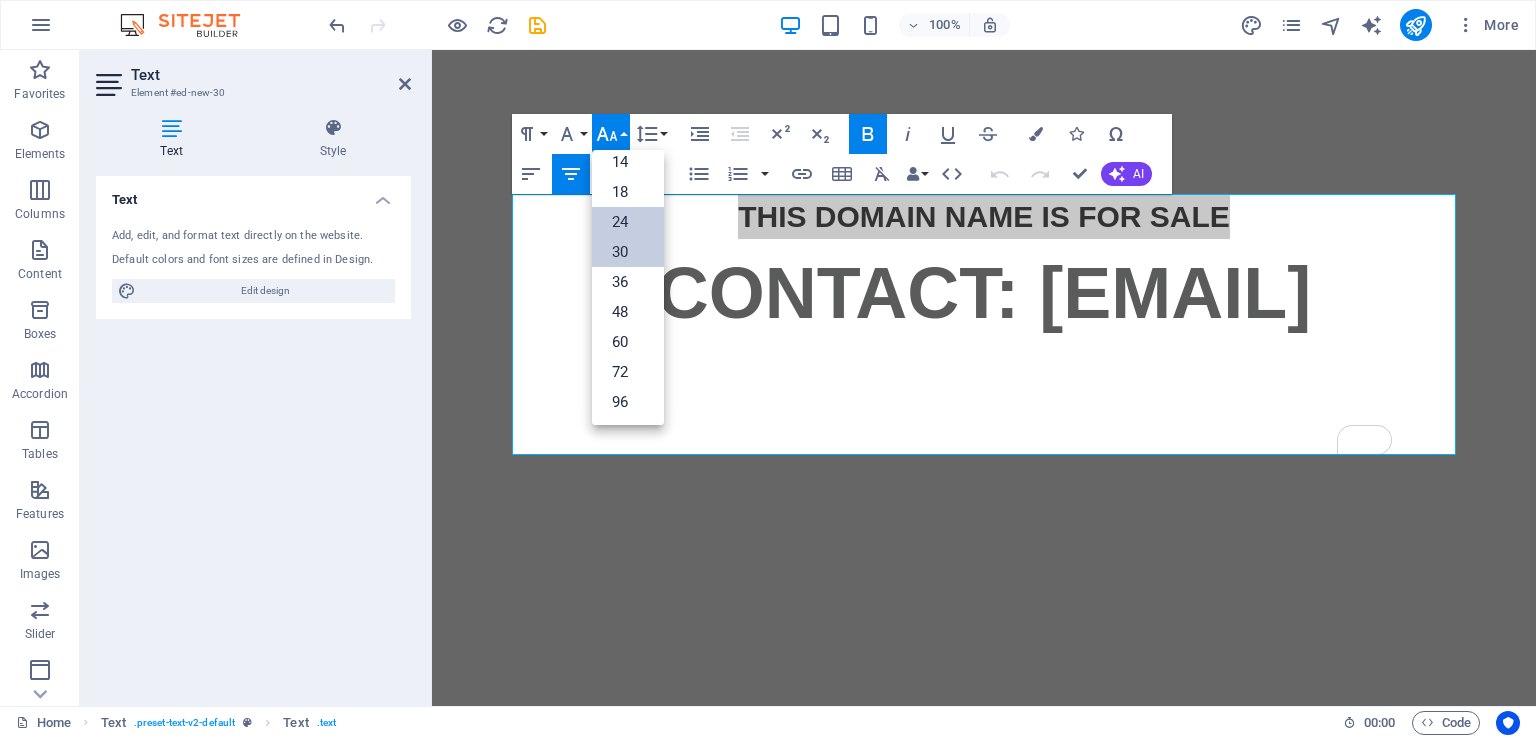 scroll, scrollTop: 160, scrollLeft: 0, axis: vertical 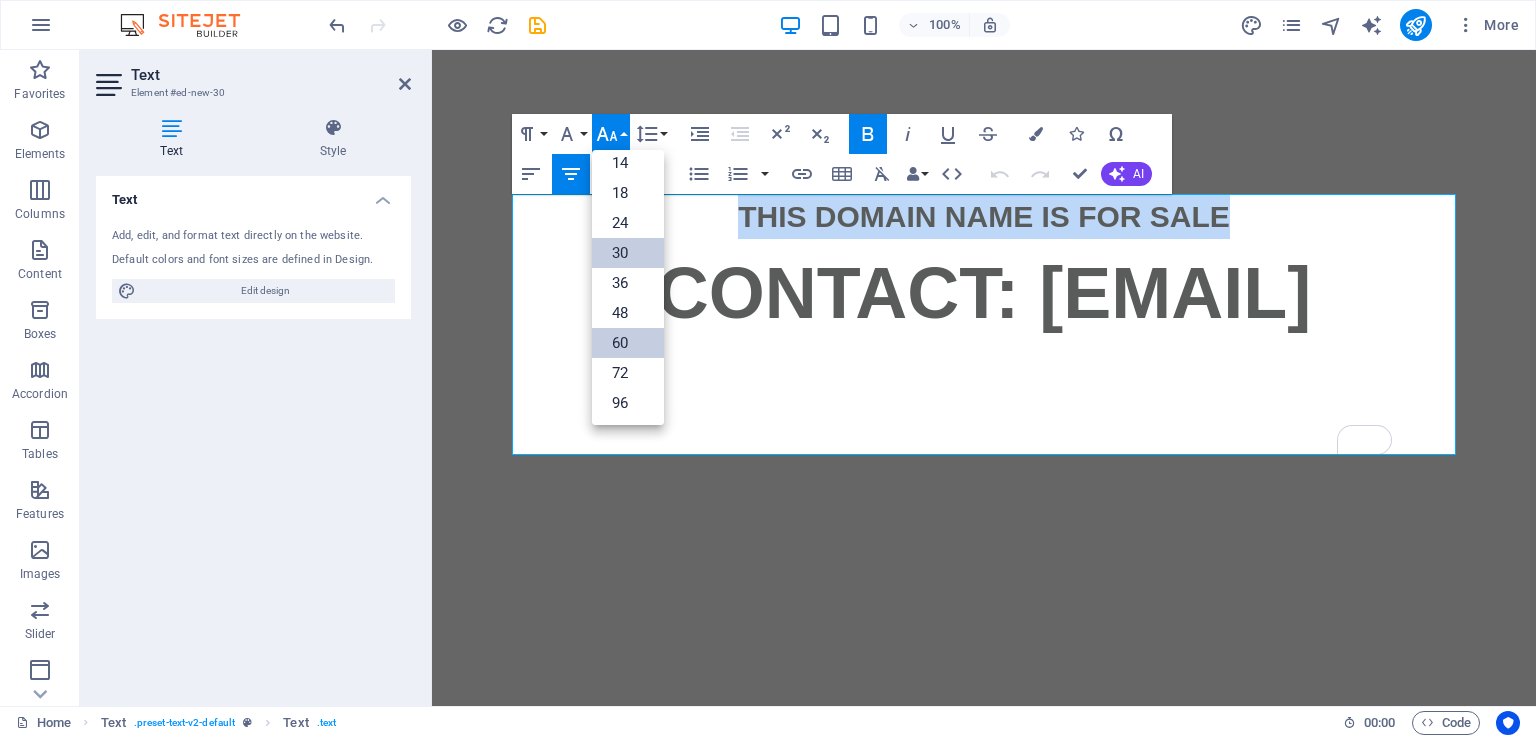 click on "60" at bounding box center [628, 343] 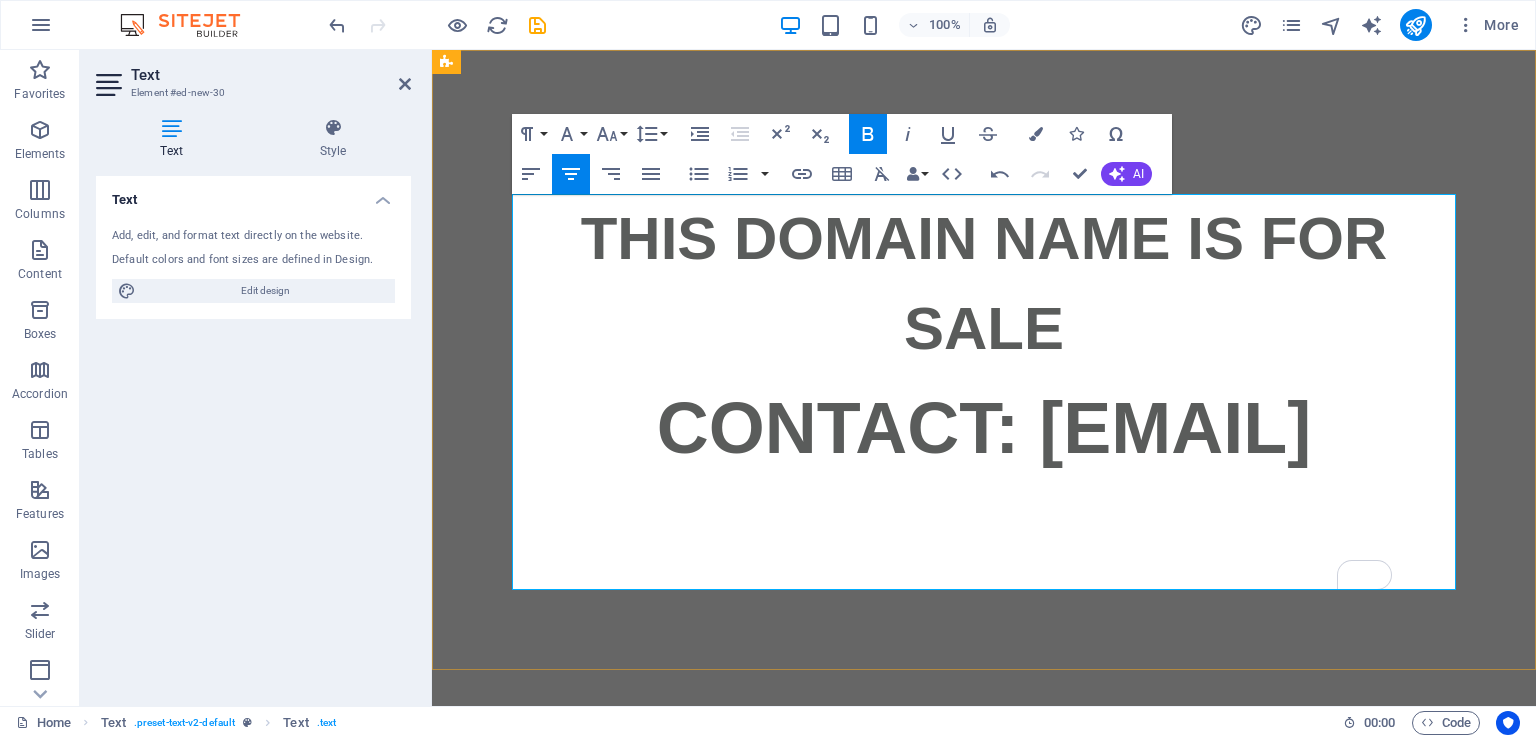 click on "CONTACT: [EMAIL]" at bounding box center (984, 428) 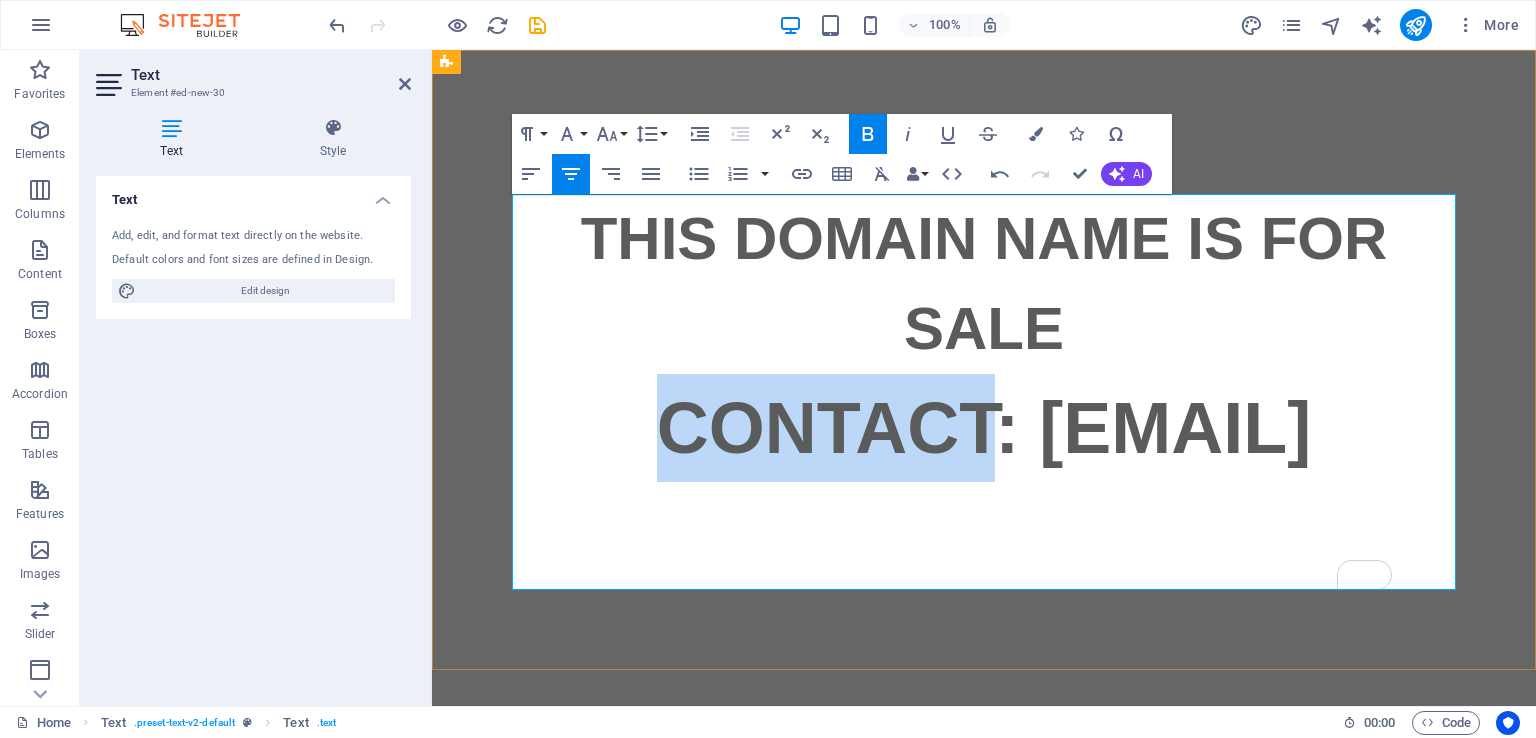click on "CONTACT: [EMAIL]" at bounding box center (984, 428) 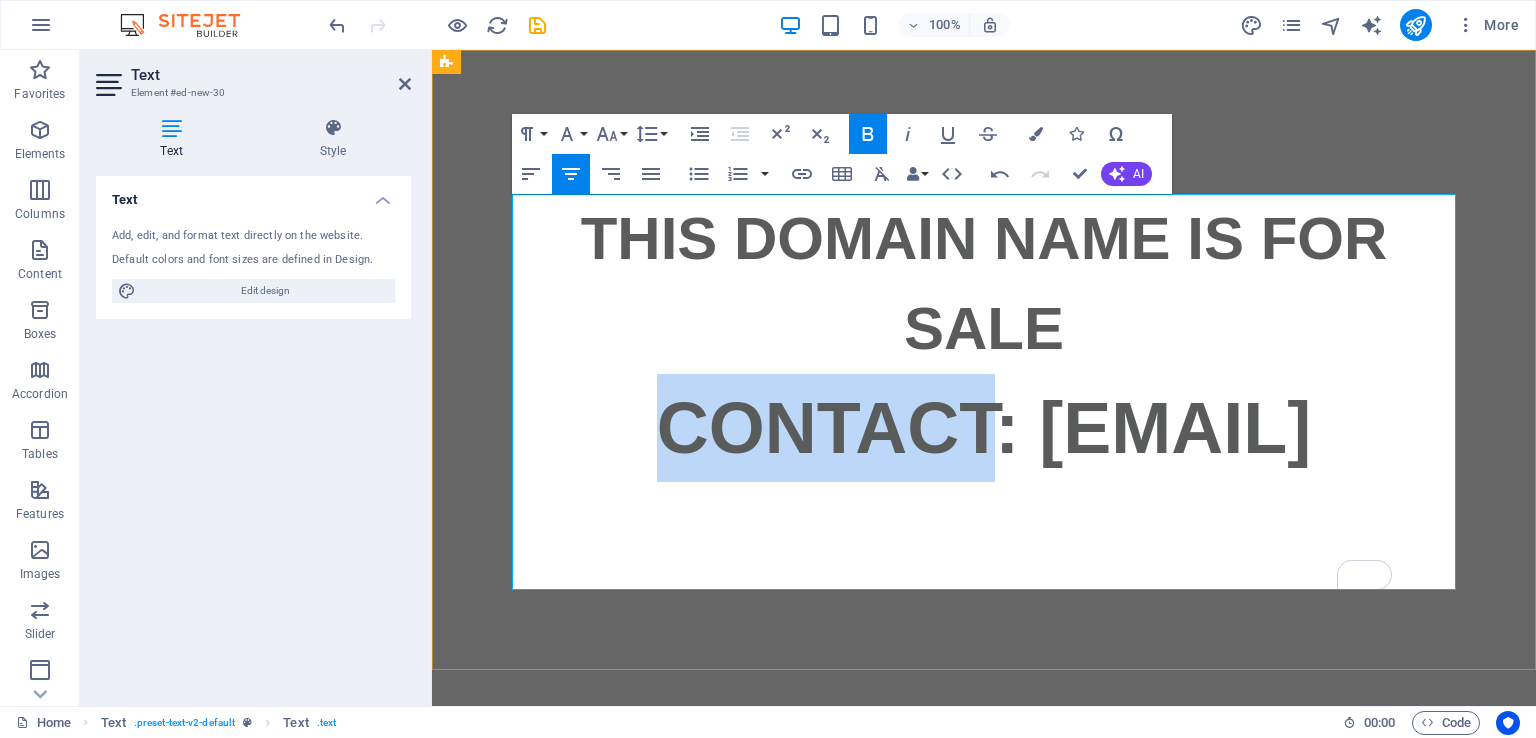 click on "CONTACT: [EMAIL]" at bounding box center [984, 428] 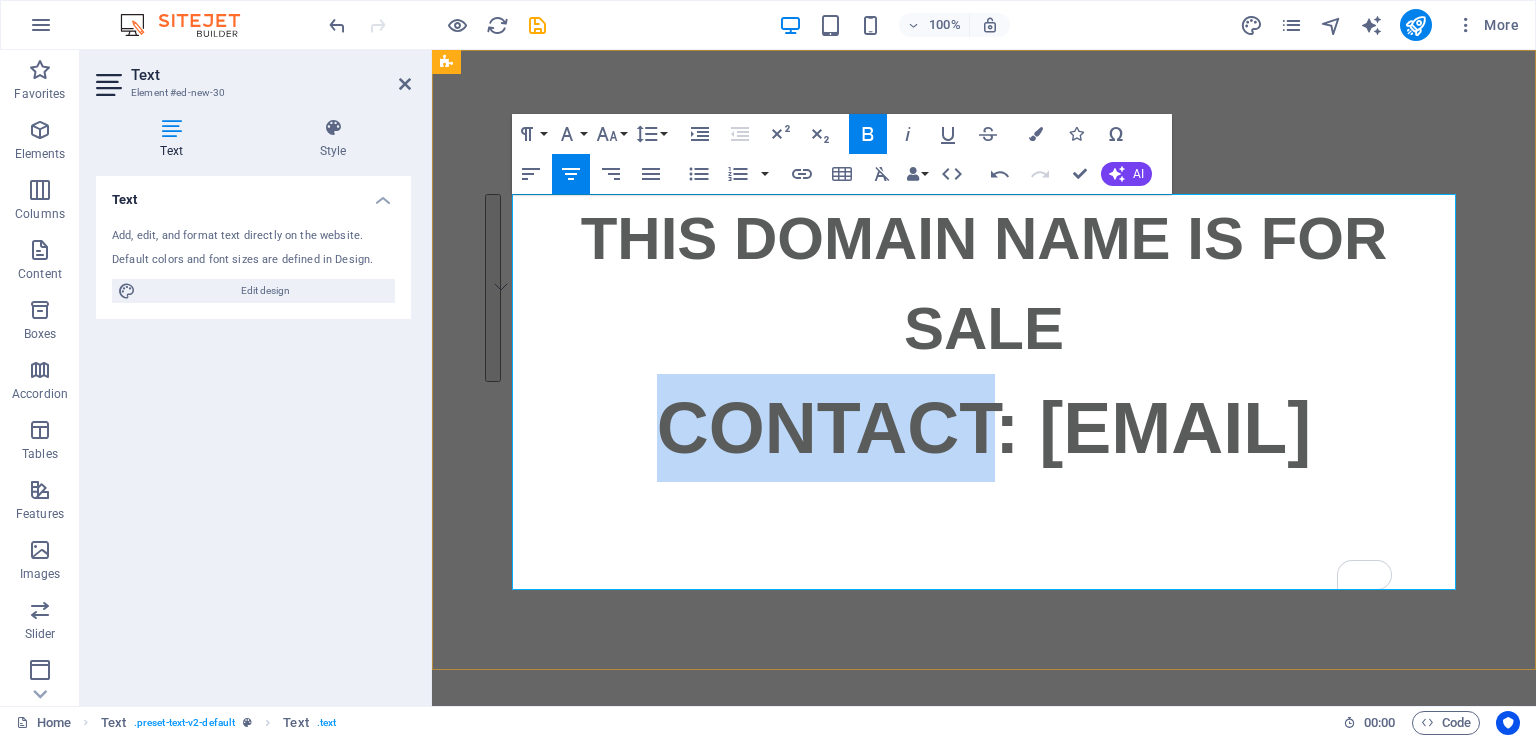 click on "CONTACT: [EMAIL]" at bounding box center (984, 428) 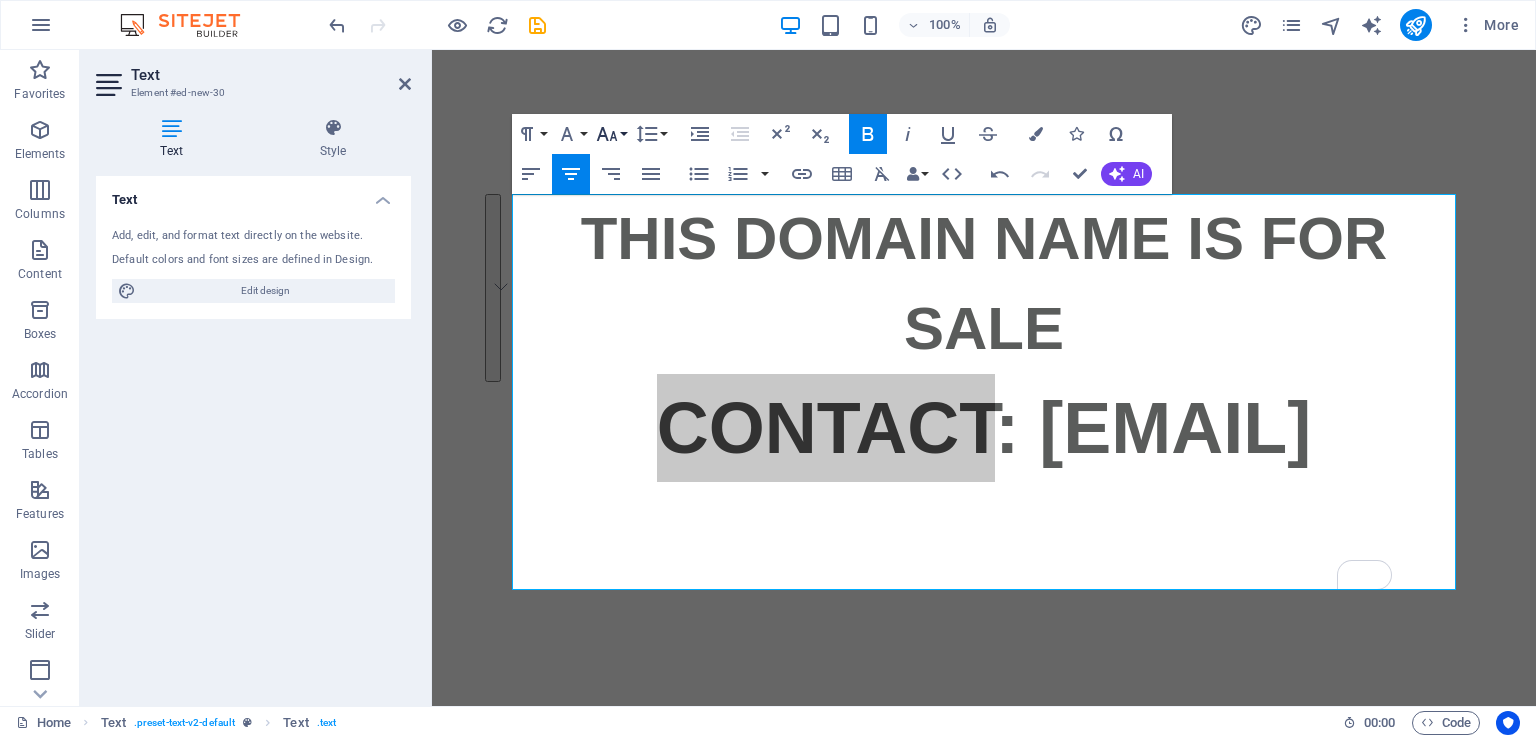 click 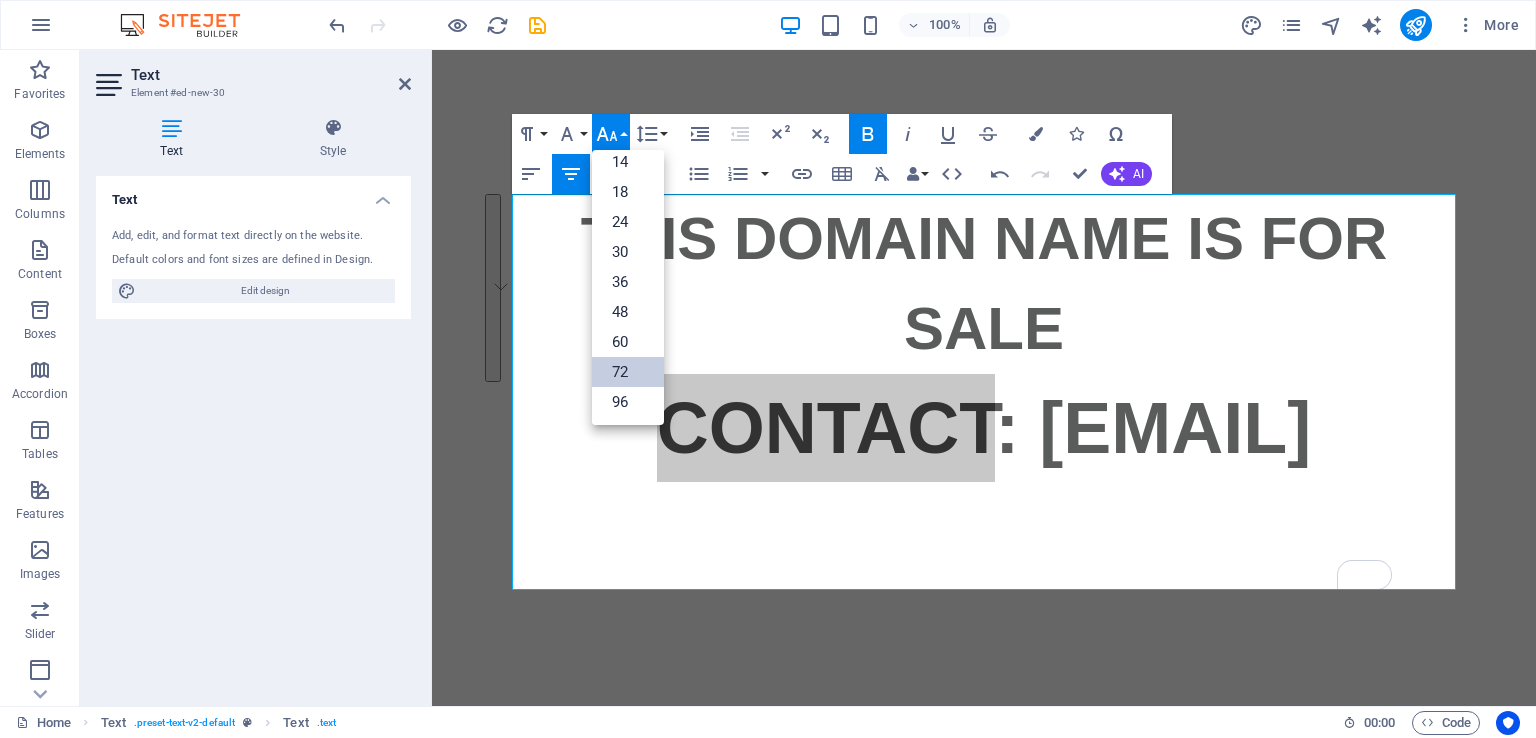 scroll, scrollTop: 160, scrollLeft: 0, axis: vertical 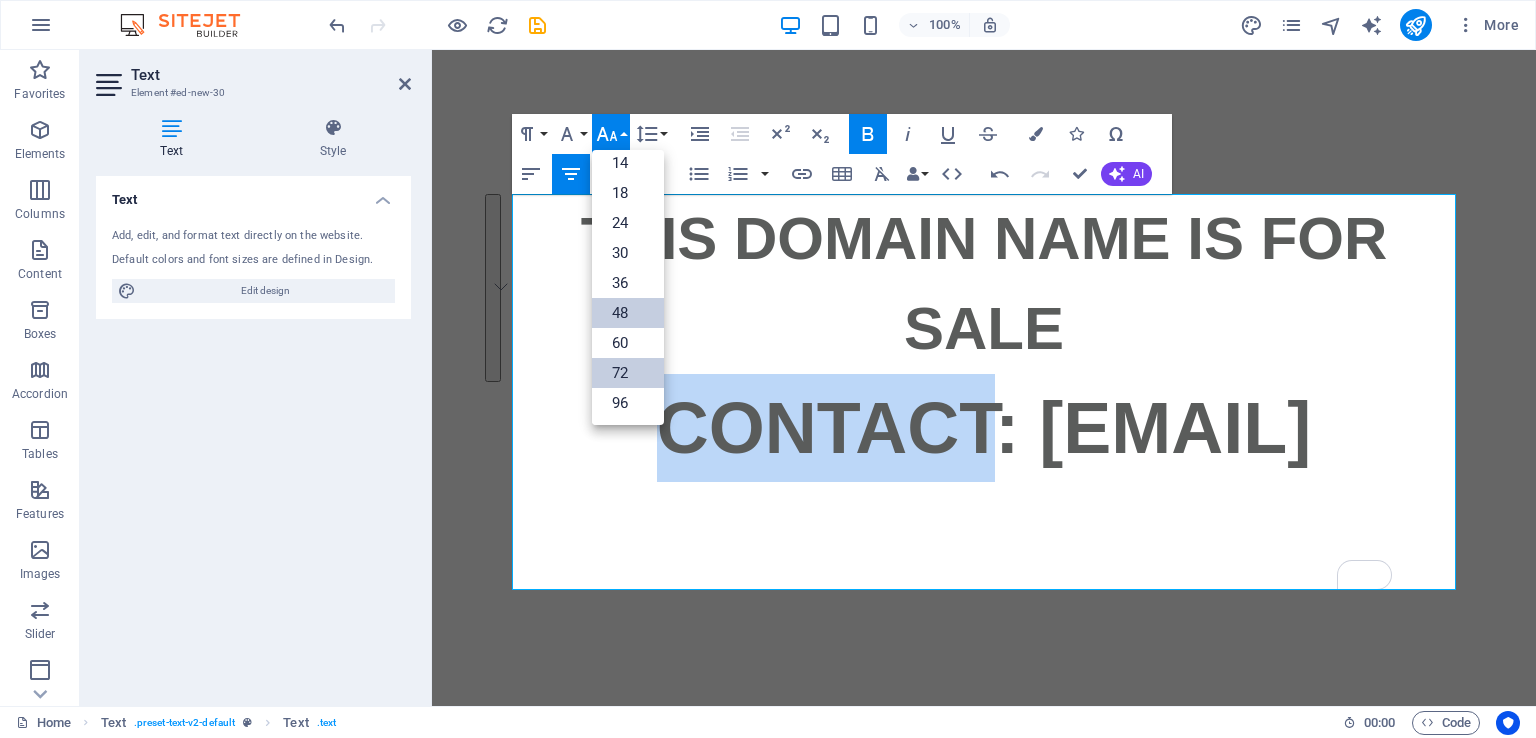 click on "48" at bounding box center [628, 313] 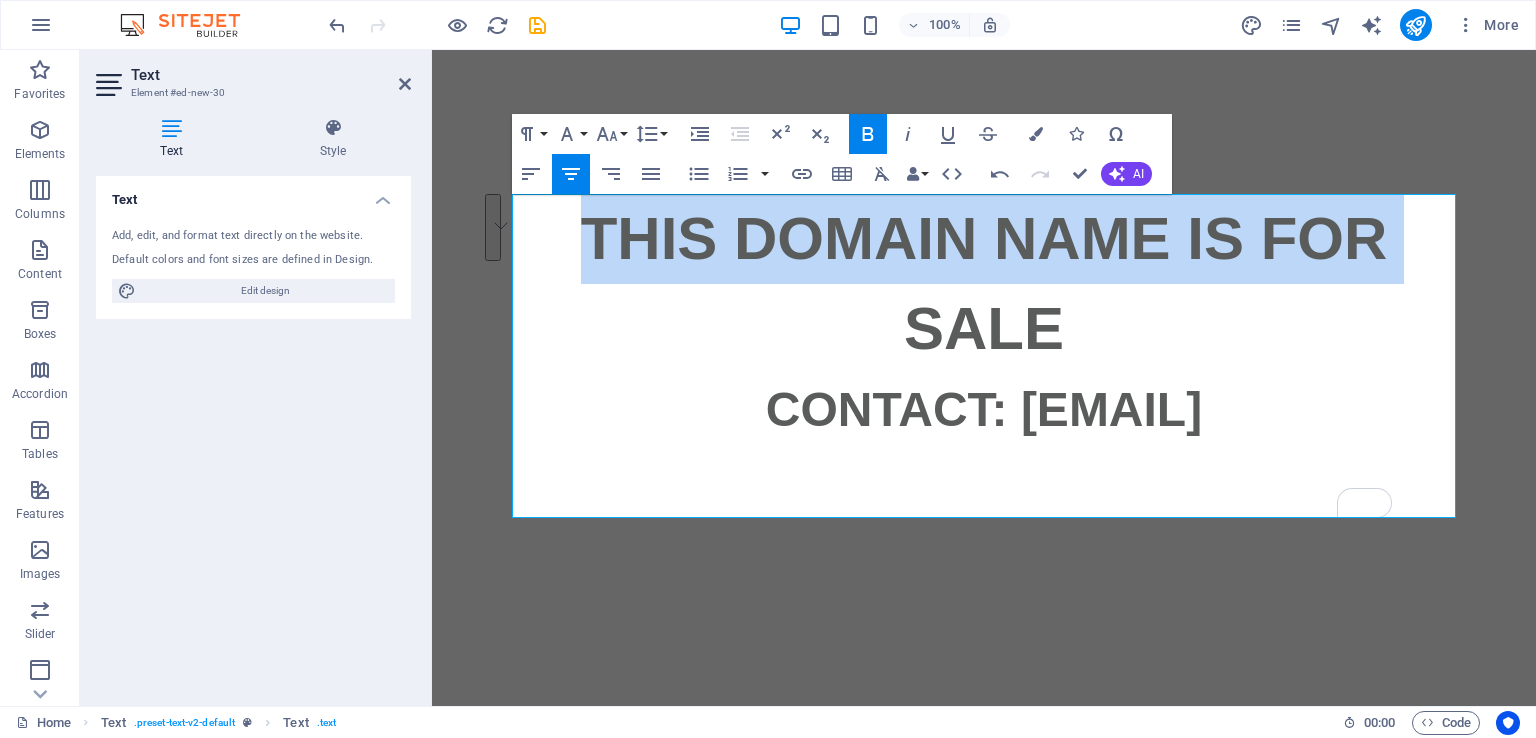 drag, startPoint x: 716, startPoint y: 343, endPoint x: 460, endPoint y: 17, distance: 414.5021 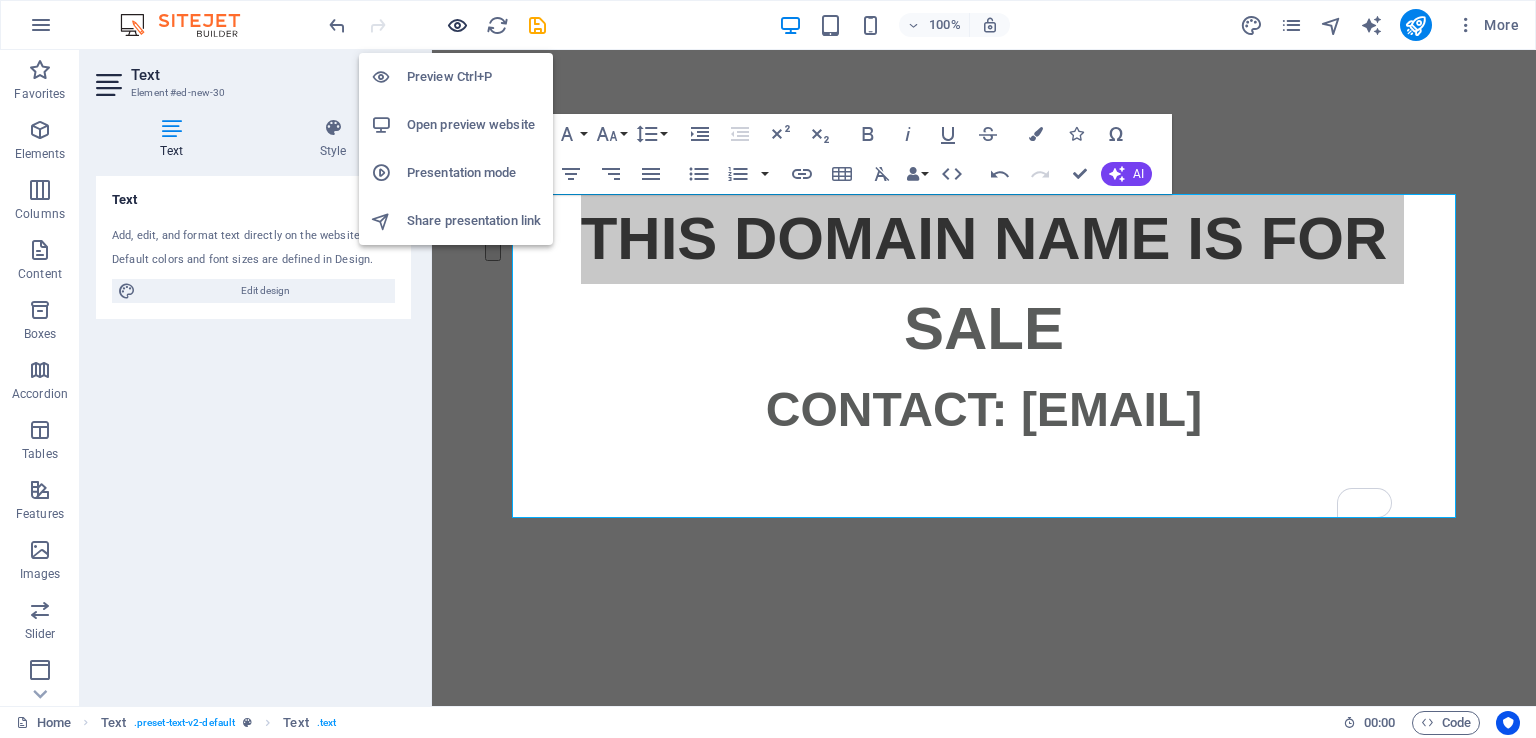 click at bounding box center [457, 25] 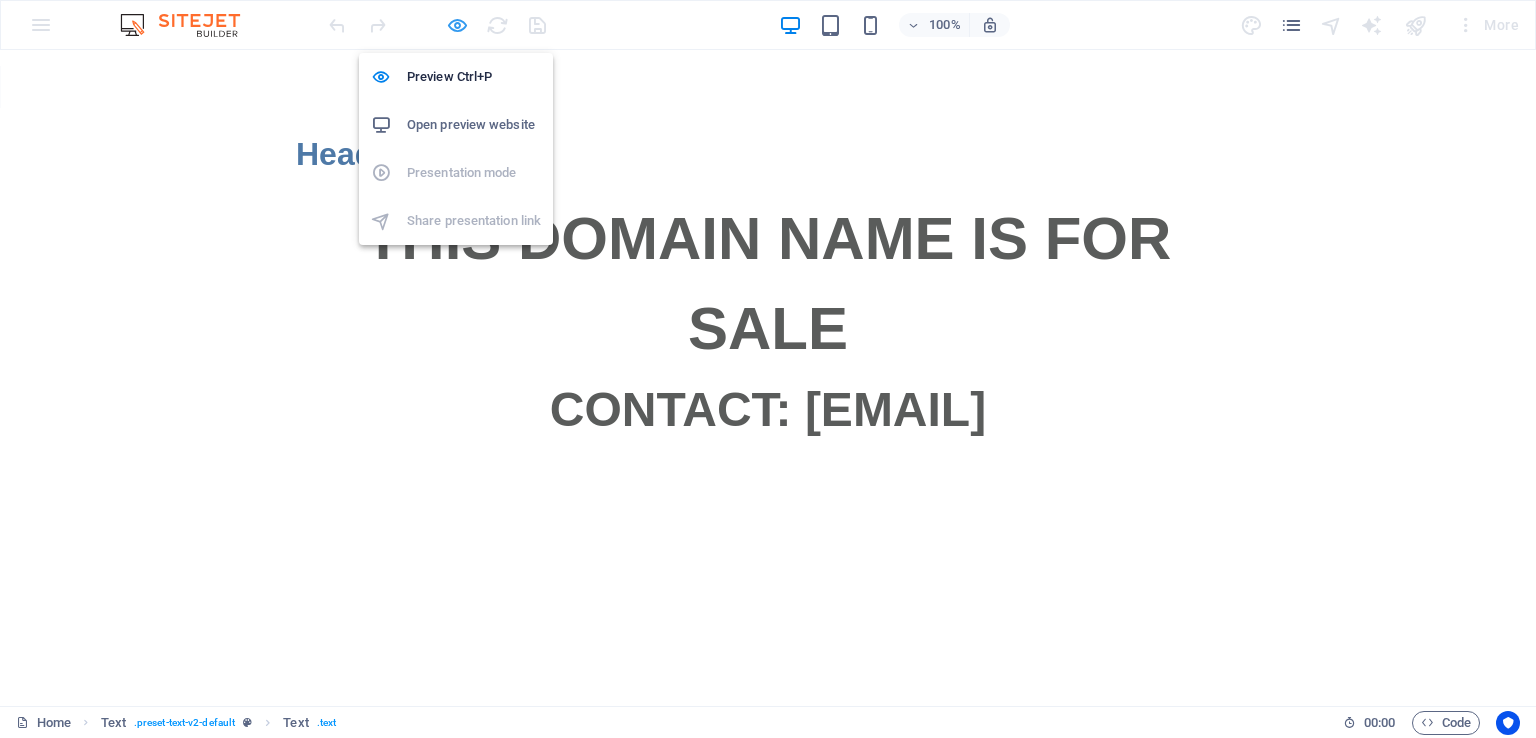 click at bounding box center [457, 25] 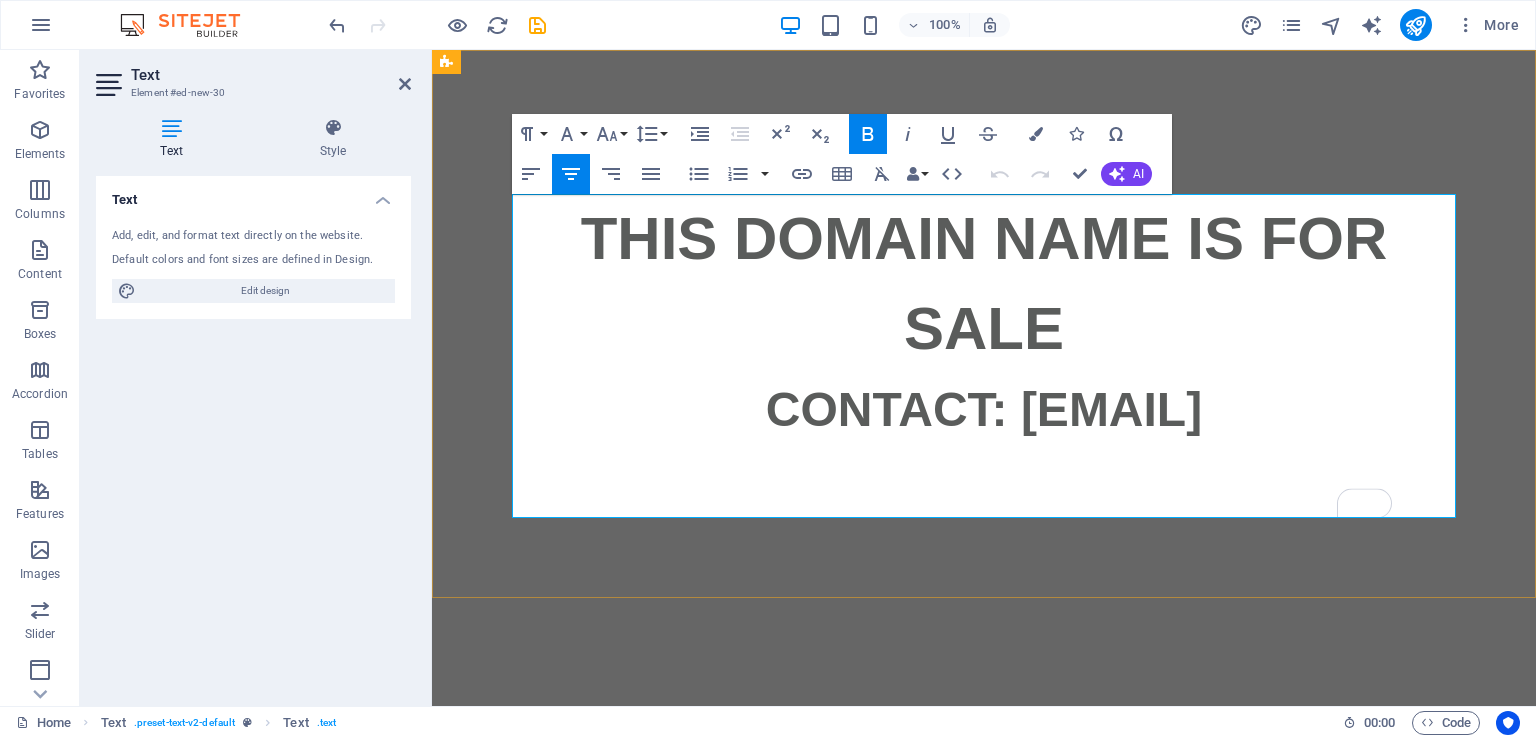 click on "THIS DOMAIN NAME IS FOR SALE" at bounding box center [984, 283] 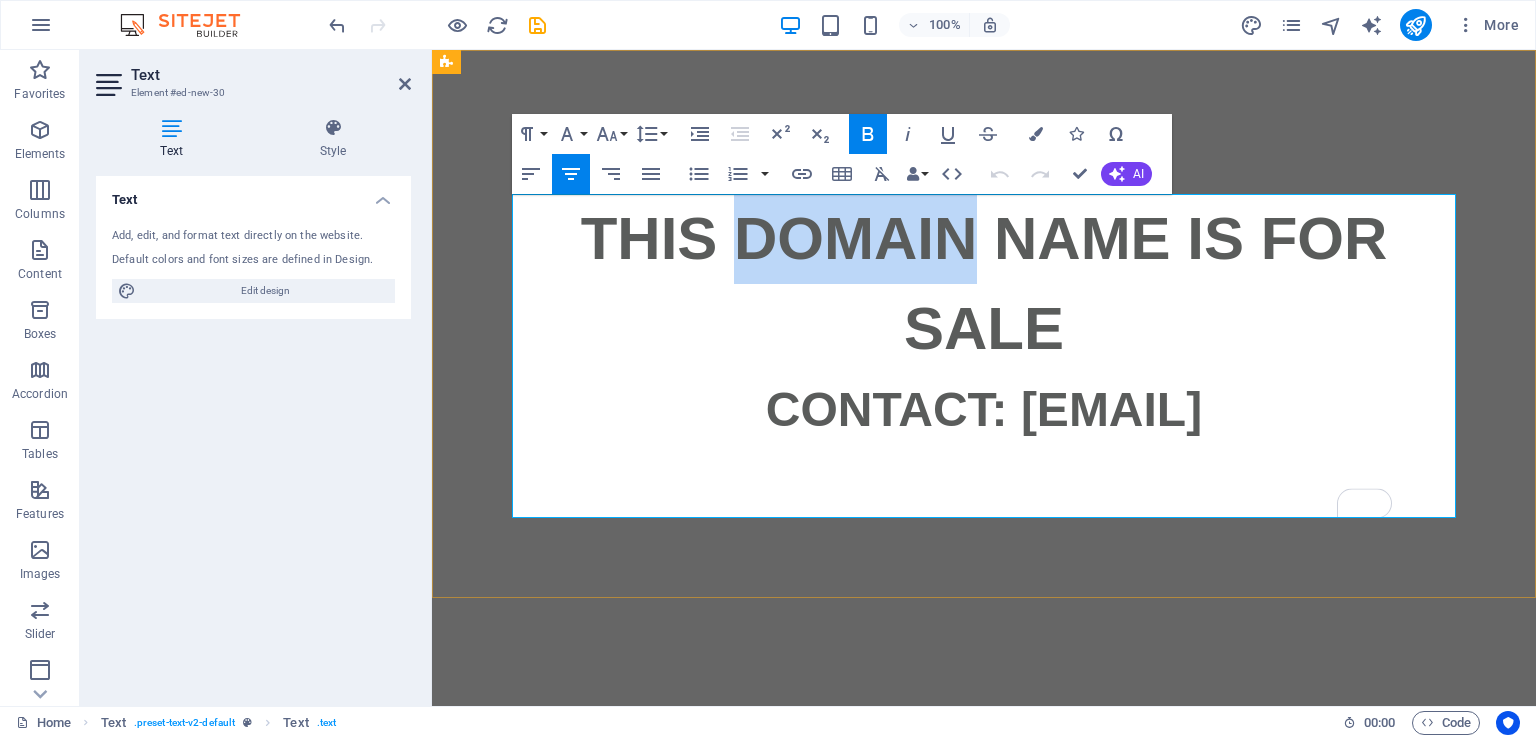 click on "THIS DOMAIN NAME IS FOR SALE" at bounding box center [984, 283] 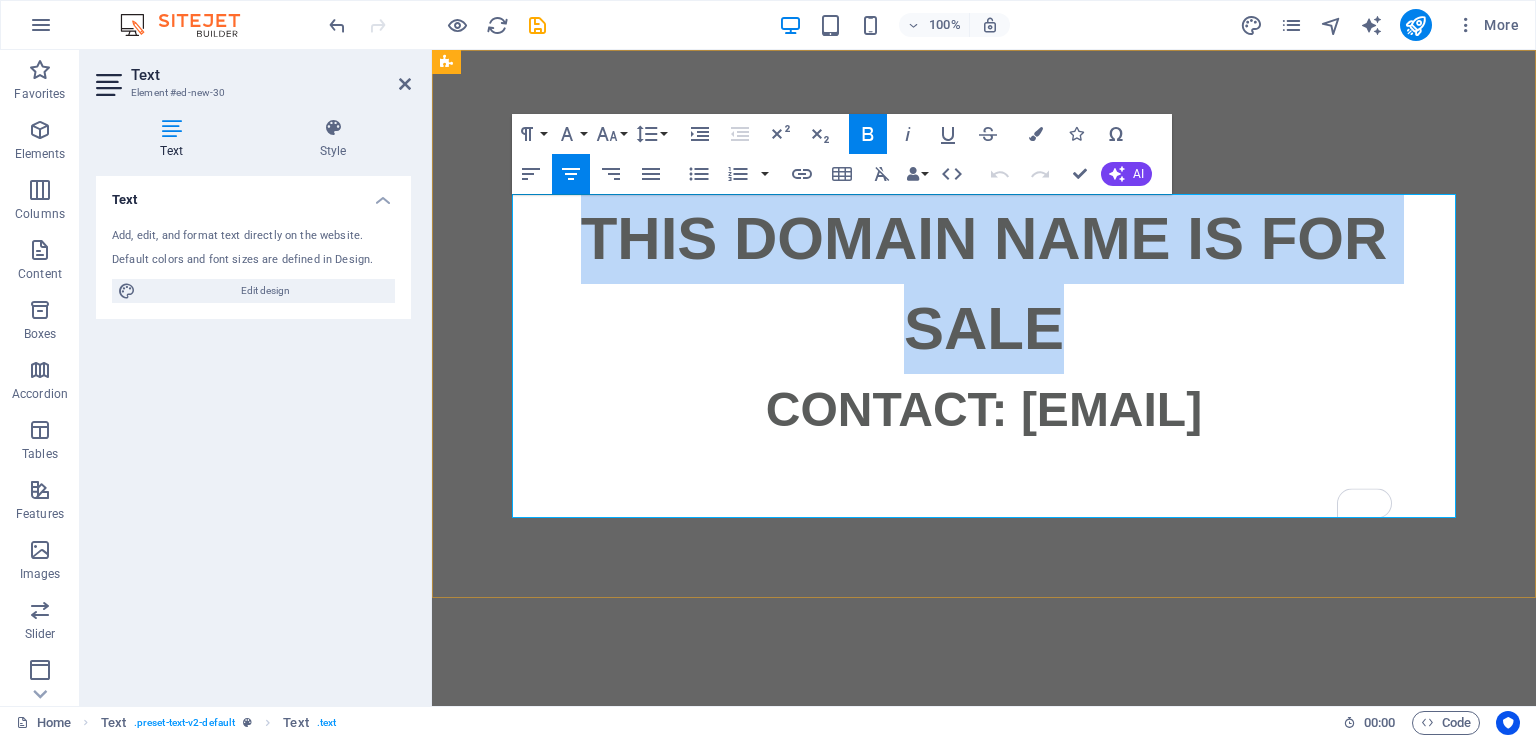 click on "THIS DOMAIN NAME IS FOR SALE" at bounding box center [984, 283] 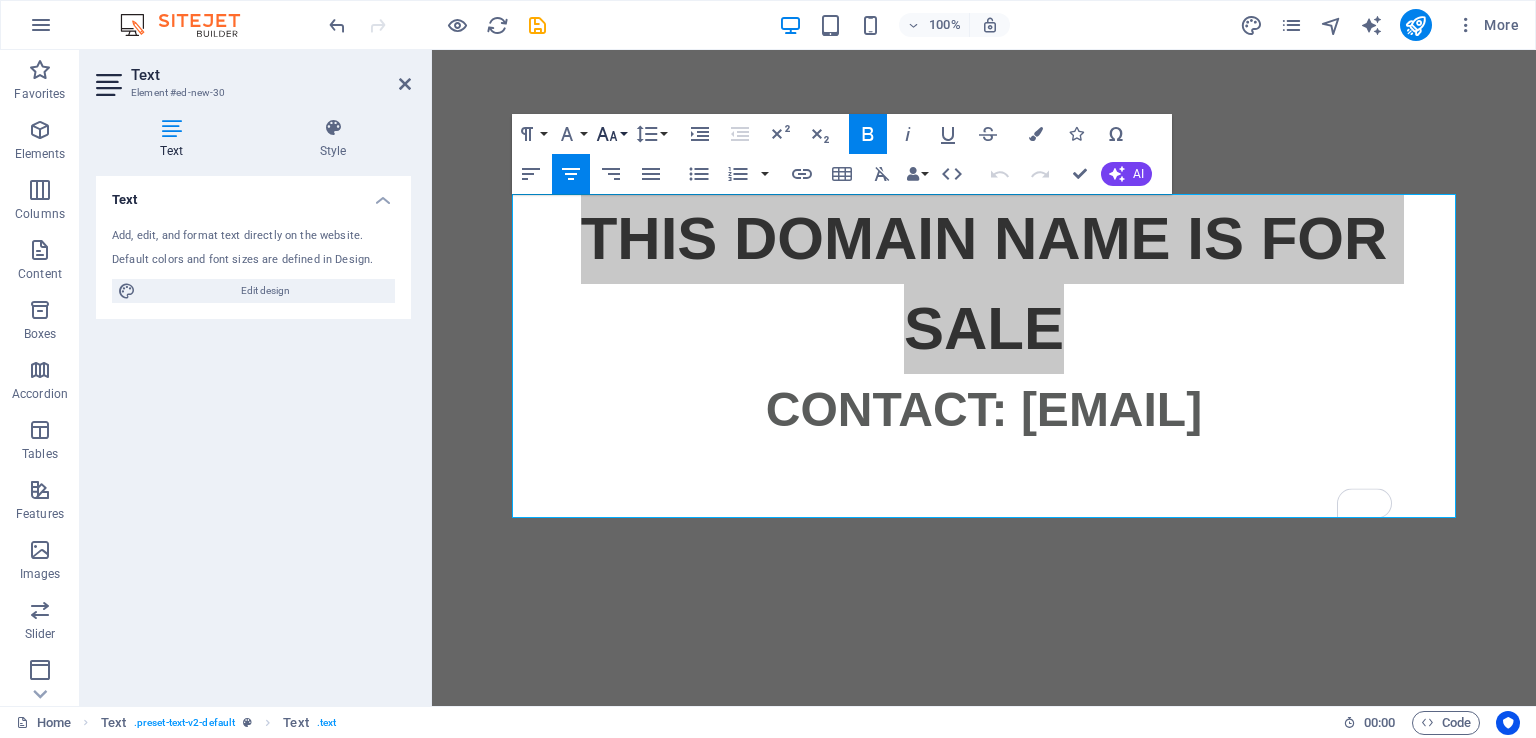 click on "Font Size" at bounding box center (611, 134) 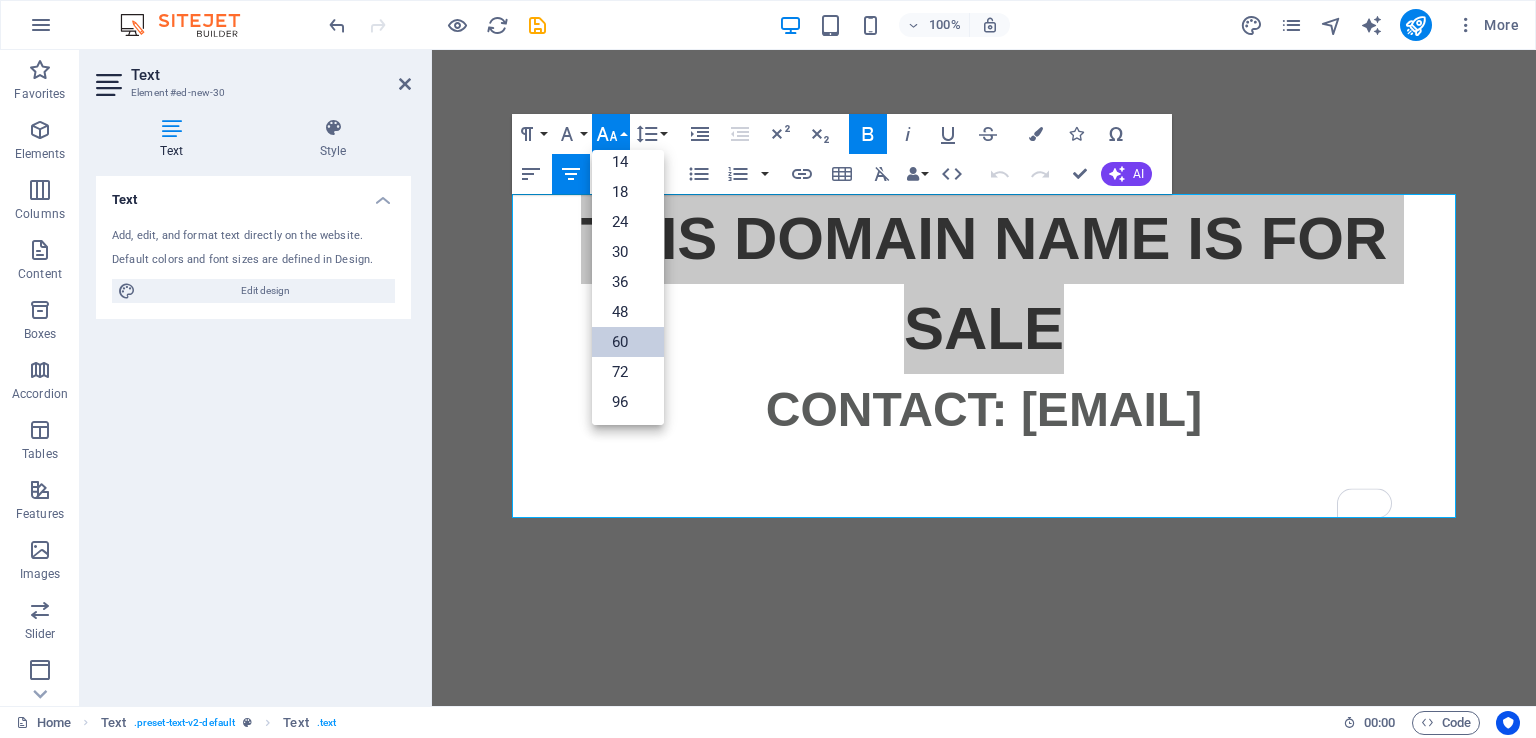 scroll, scrollTop: 160, scrollLeft: 0, axis: vertical 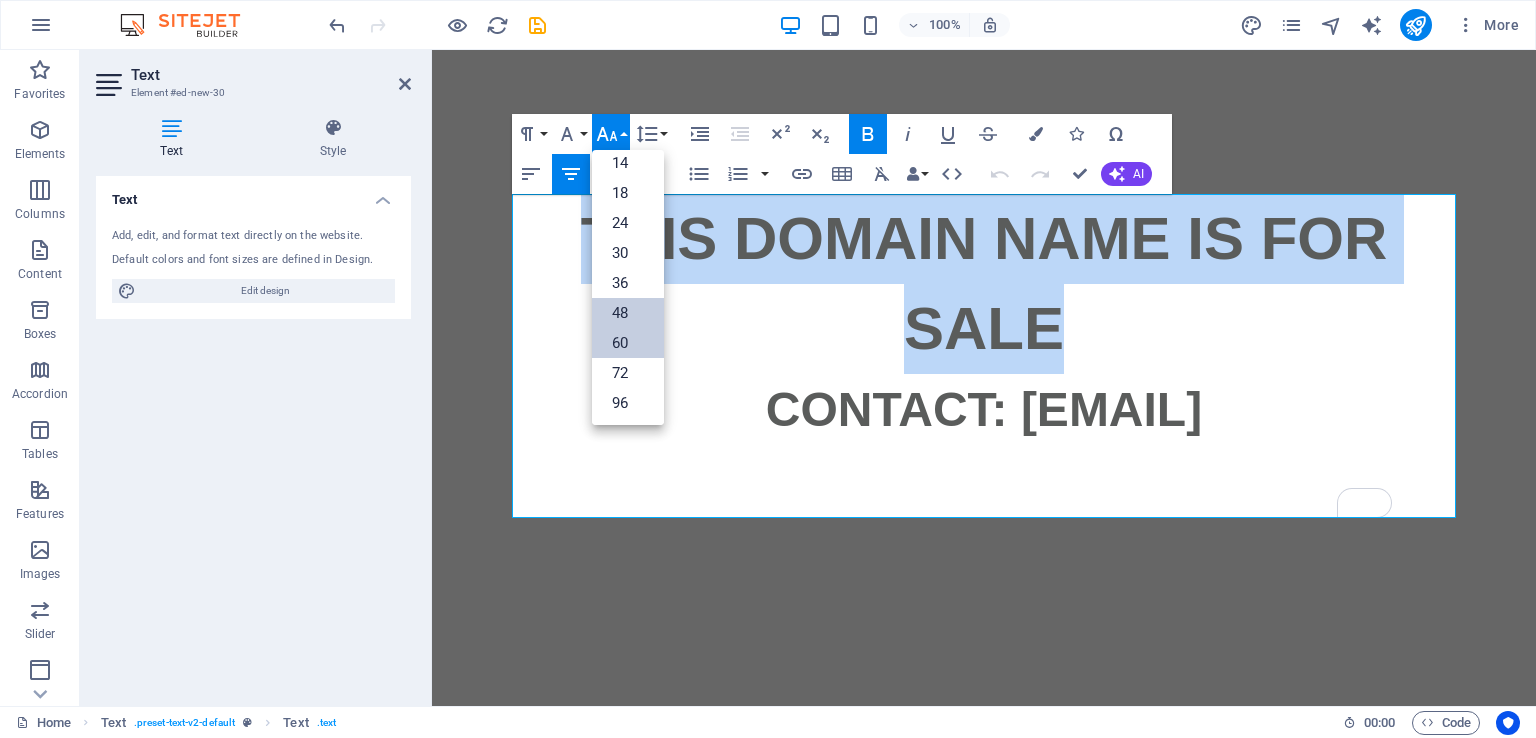 click on "48" at bounding box center [628, 313] 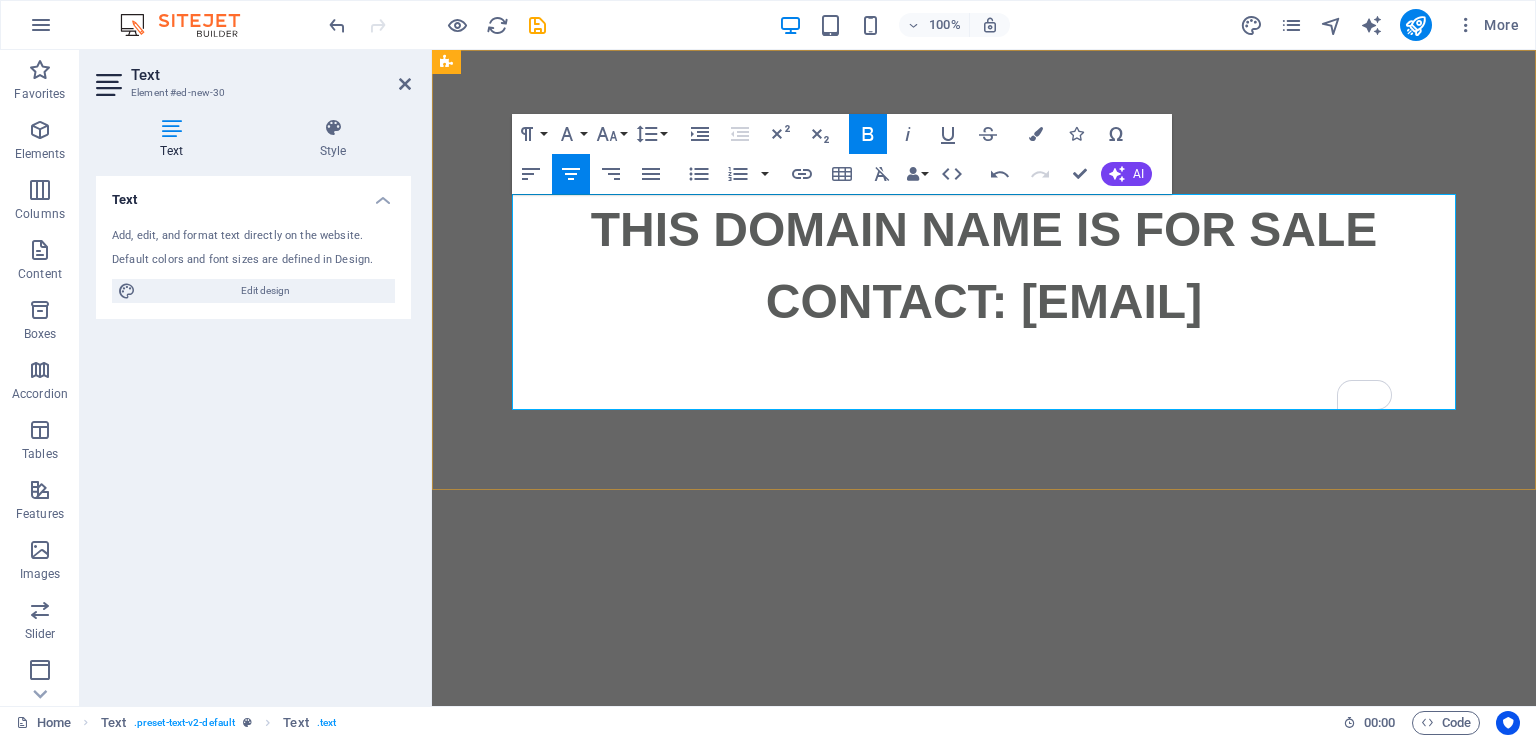 click on "CONTACT: [EMAIL]" at bounding box center (984, 301) 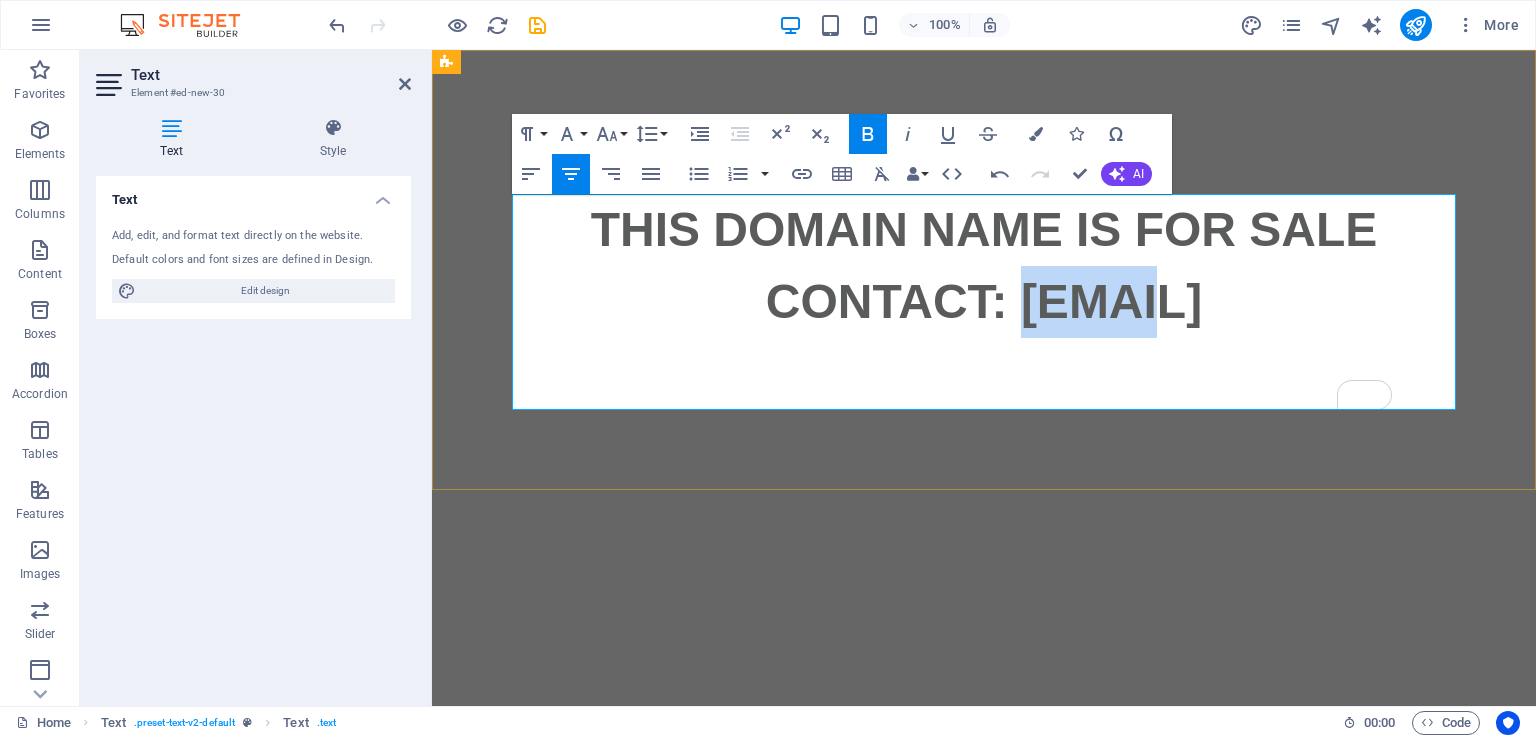 click on "CONTACT: [EMAIL]" at bounding box center [984, 301] 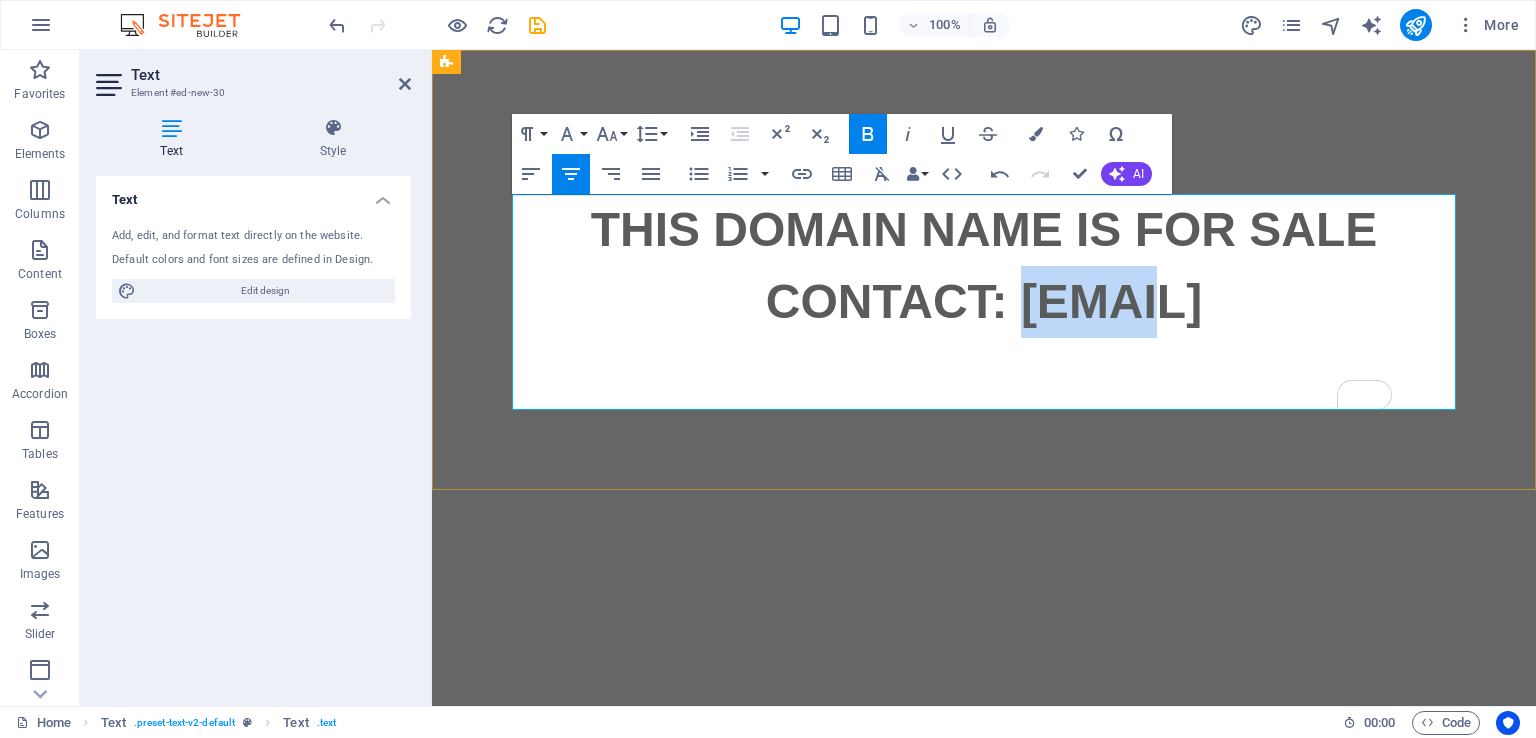 click on "CONTACT: [EMAIL]" at bounding box center (984, 301) 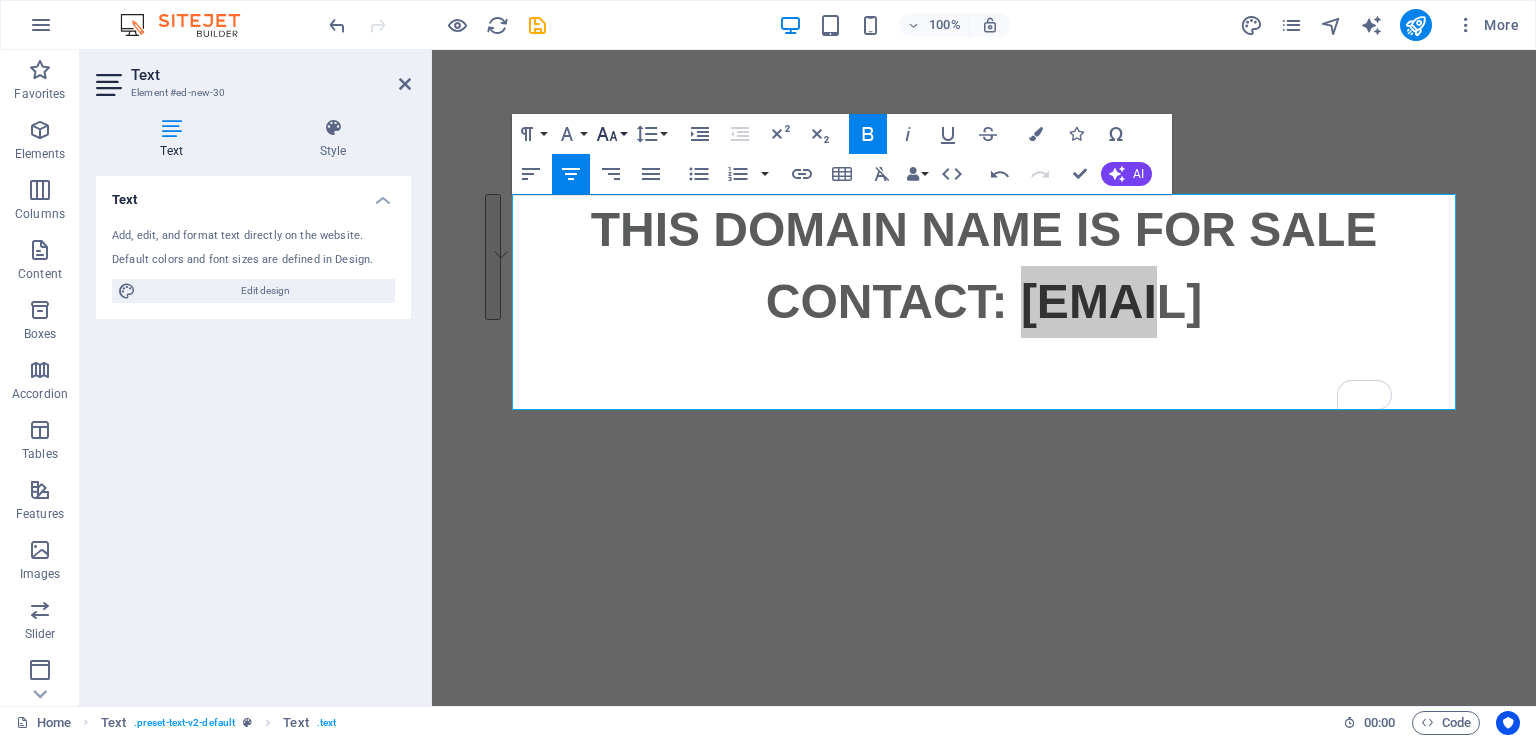 click on "Font Size" at bounding box center (611, 134) 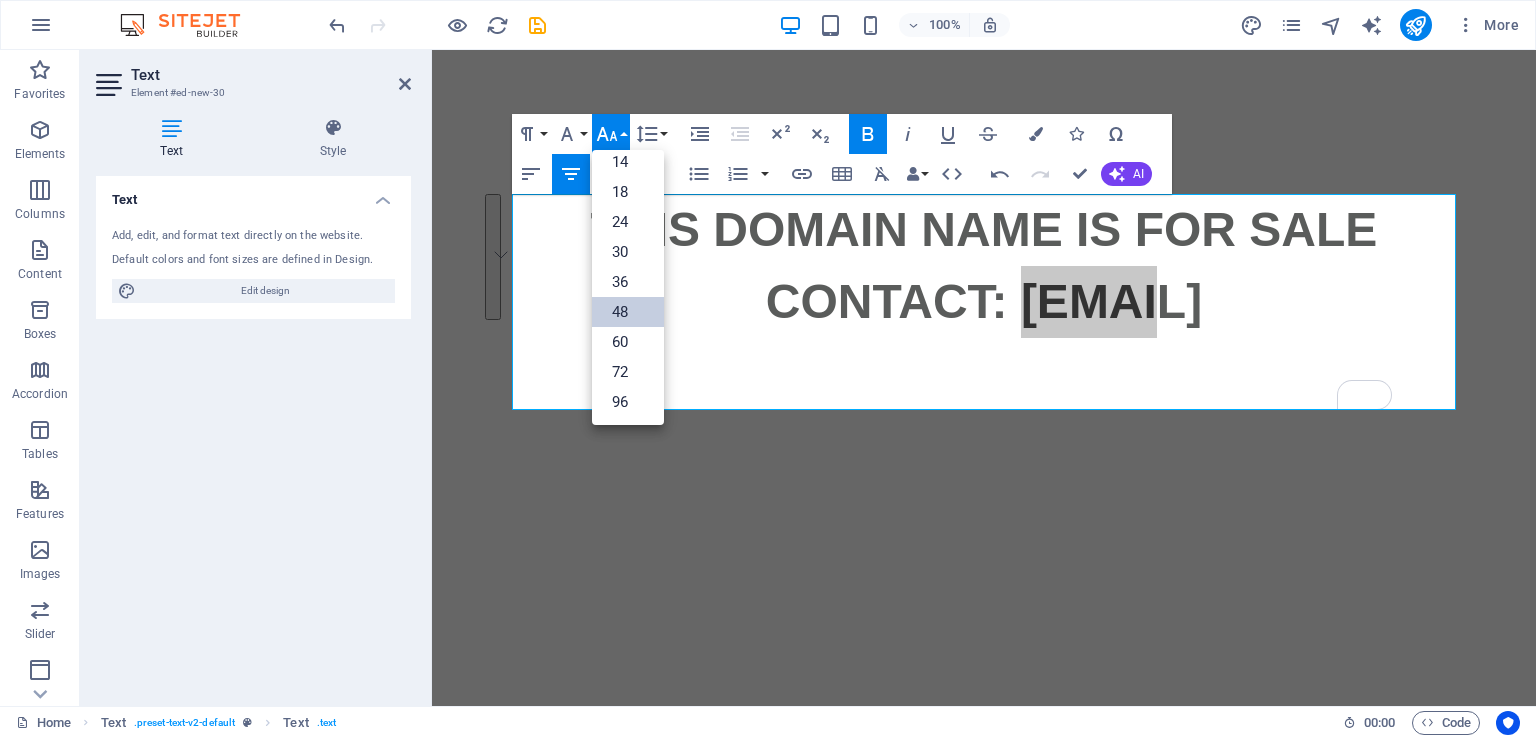 scroll, scrollTop: 160, scrollLeft: 0, axis: vertical 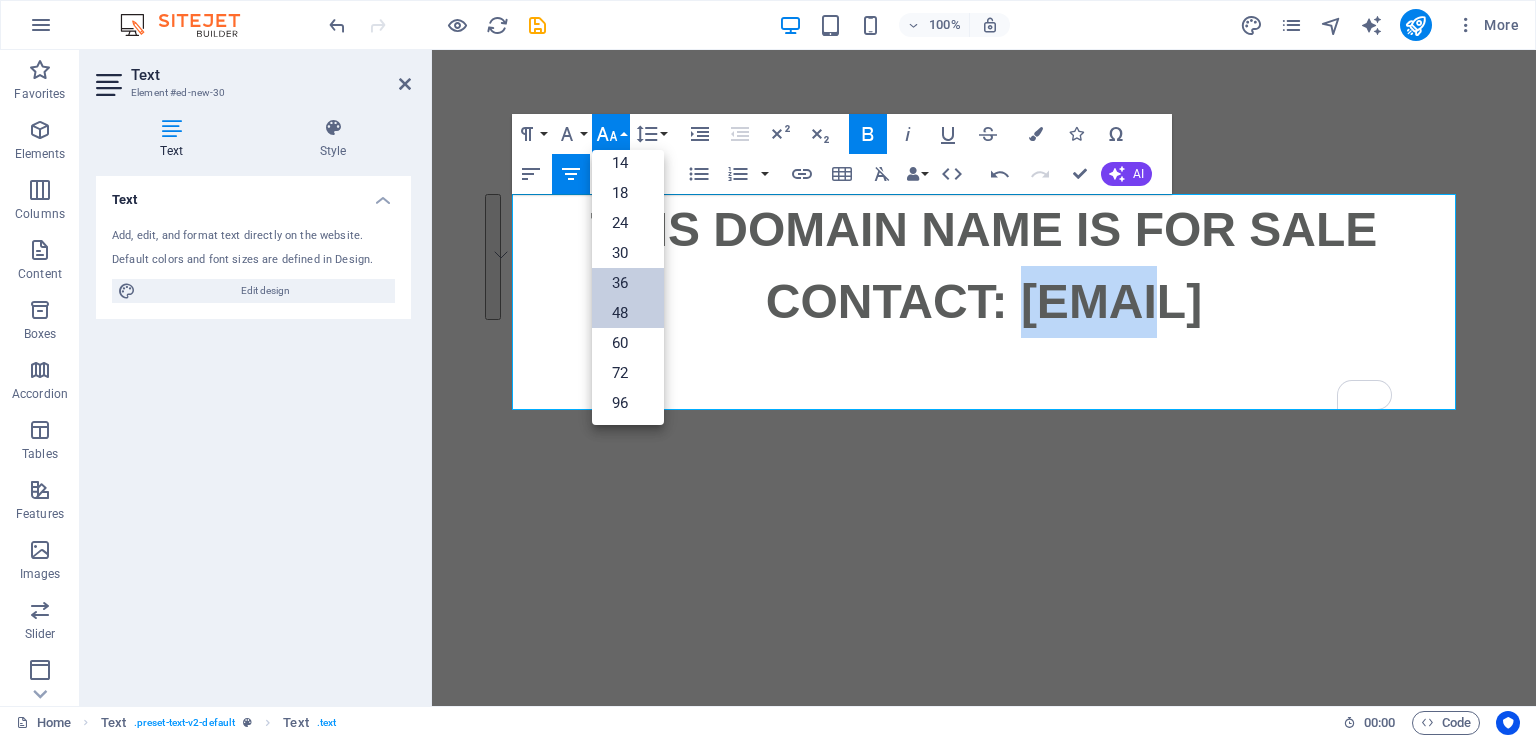 click on "36" at bounding box center (628, 283) 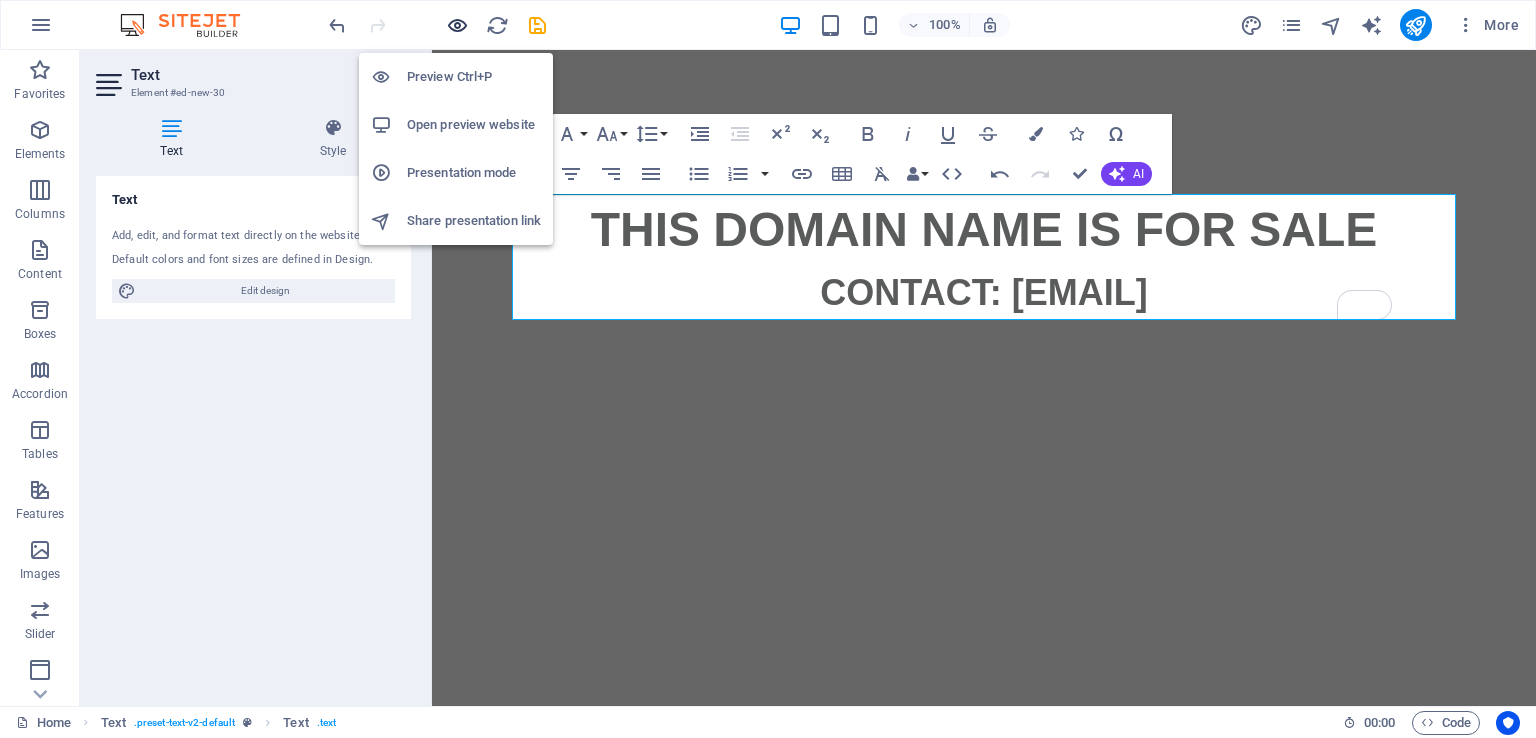 click at bounding box center [457, 25] 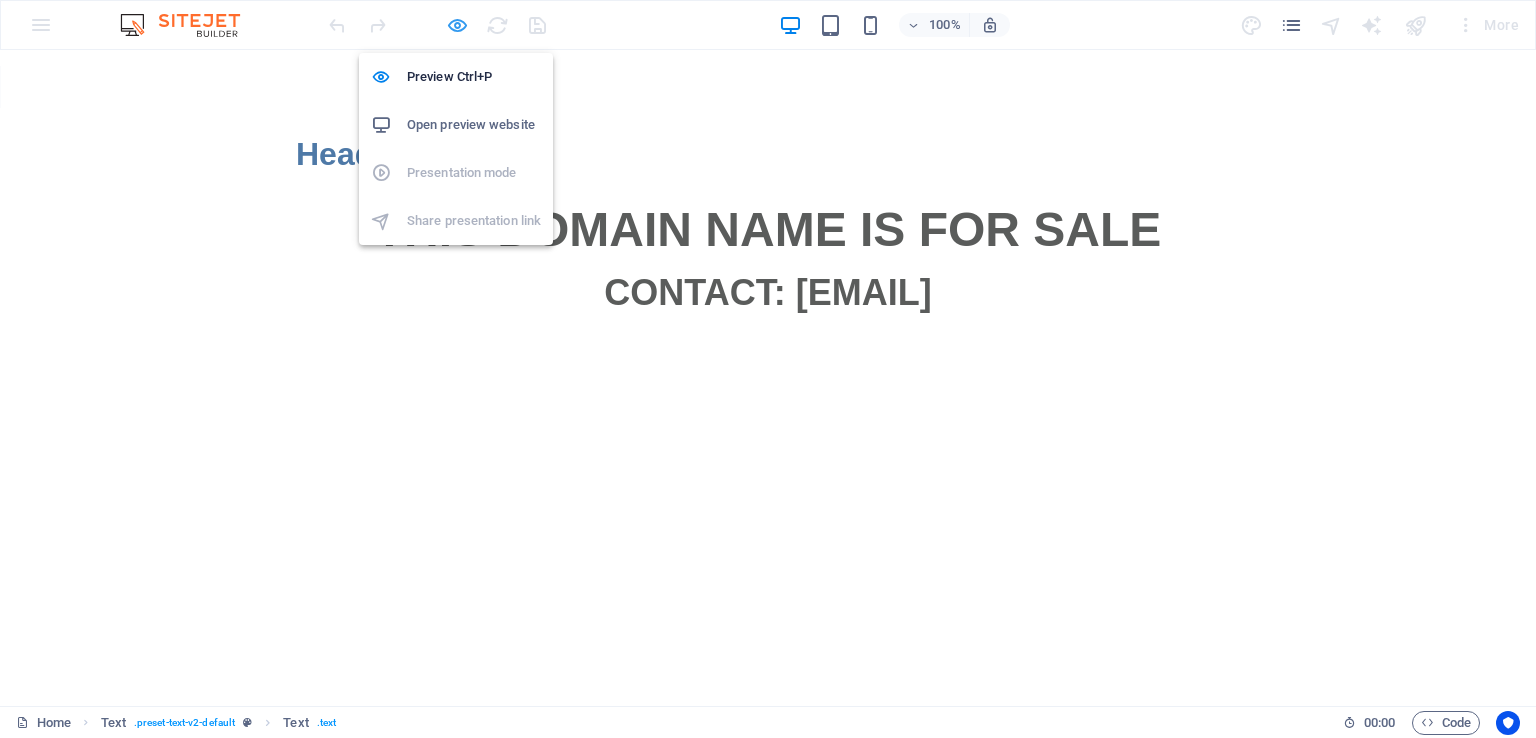 click at bounding box center (457, 25) 